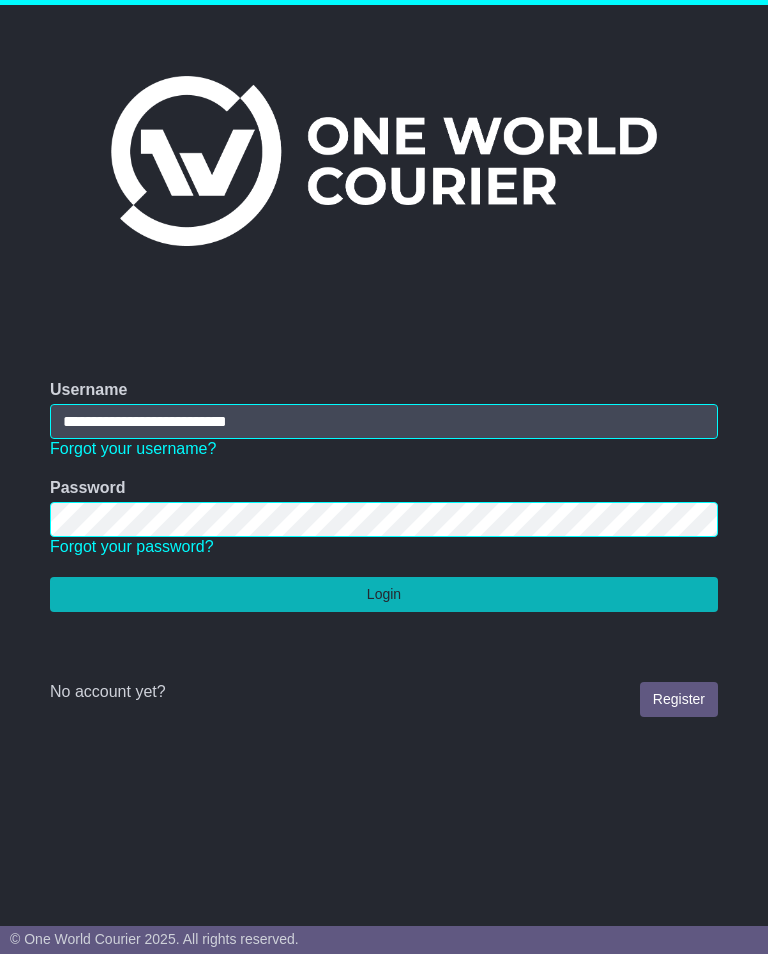 scroll, scrollTop: 0, scrollLeft: 0, axis: both 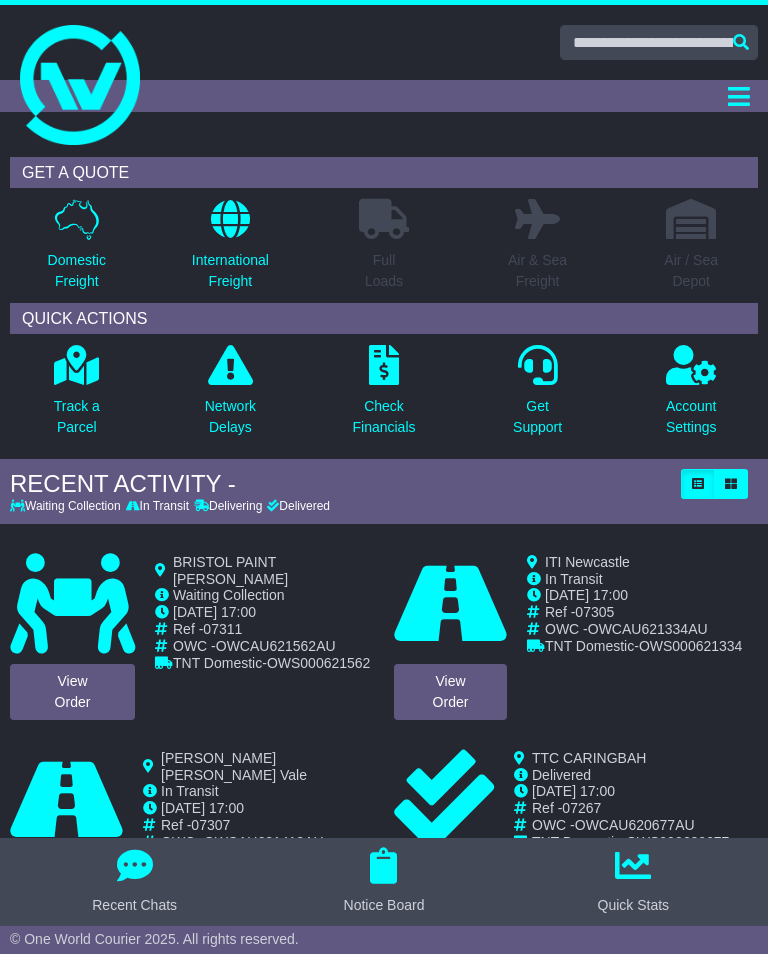 click on "Domestic Freight" at bounding box center [77, 271] 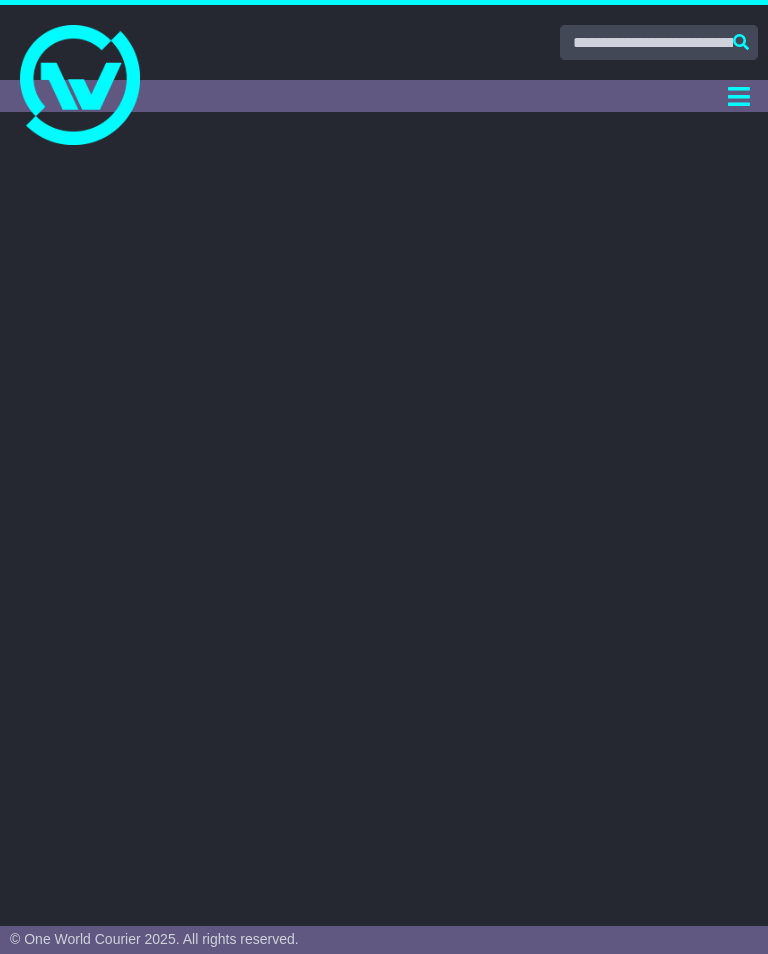 scroll, scrollTop: 0, scrollLeft: 0, axis: both 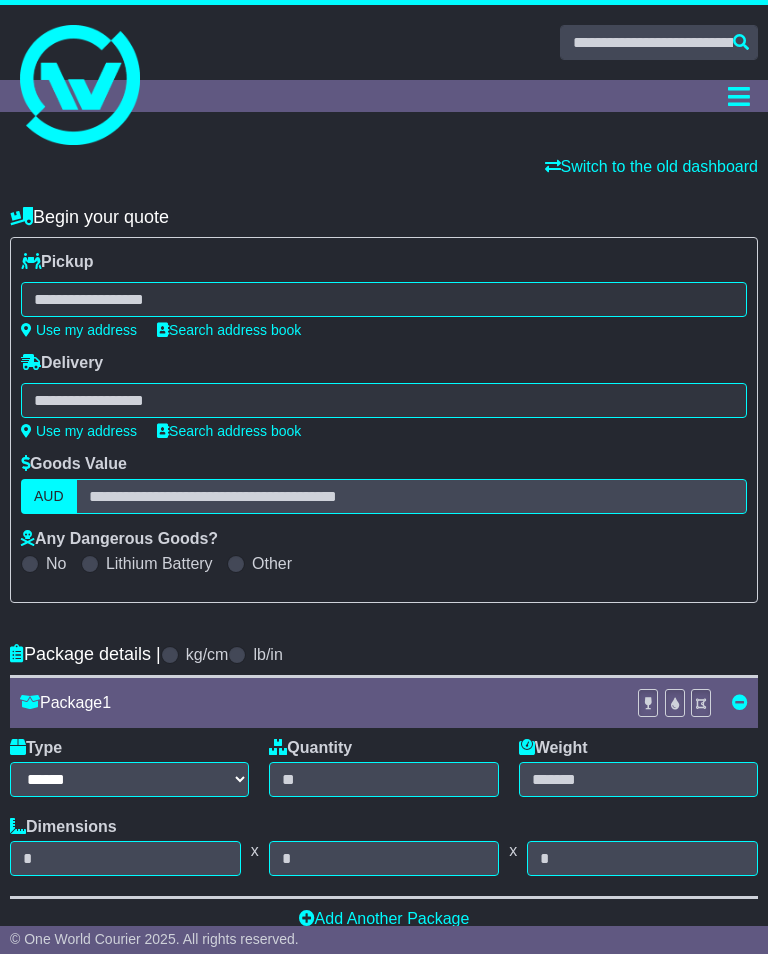 click on "**********" at bounding box center [384, 295] 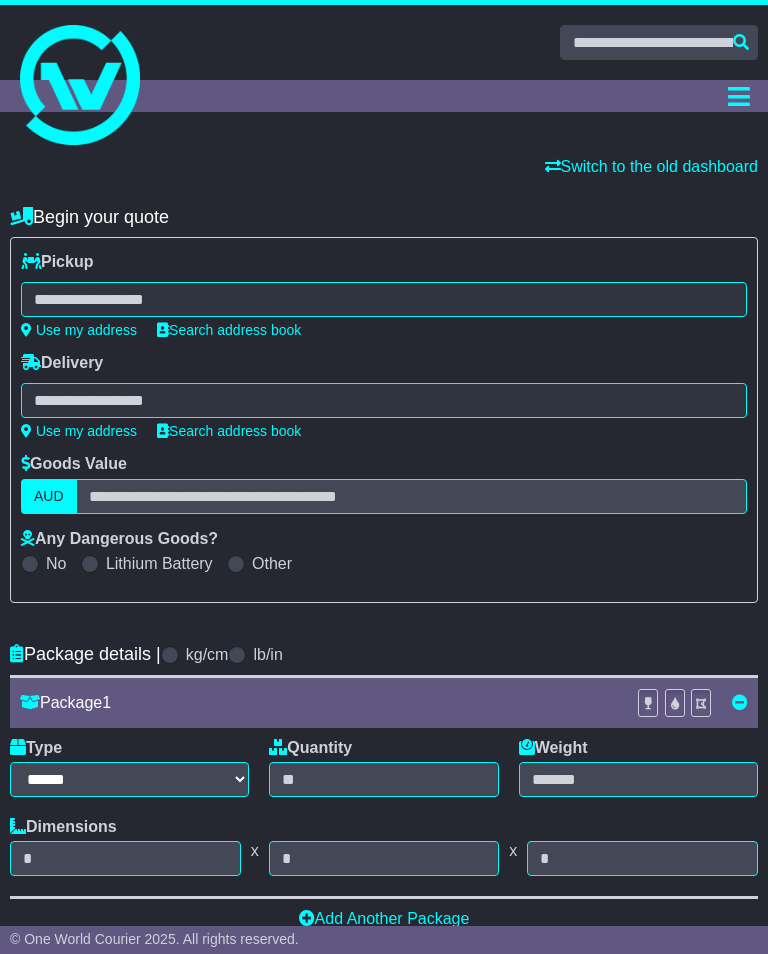 click at bounding box center [384, 299] 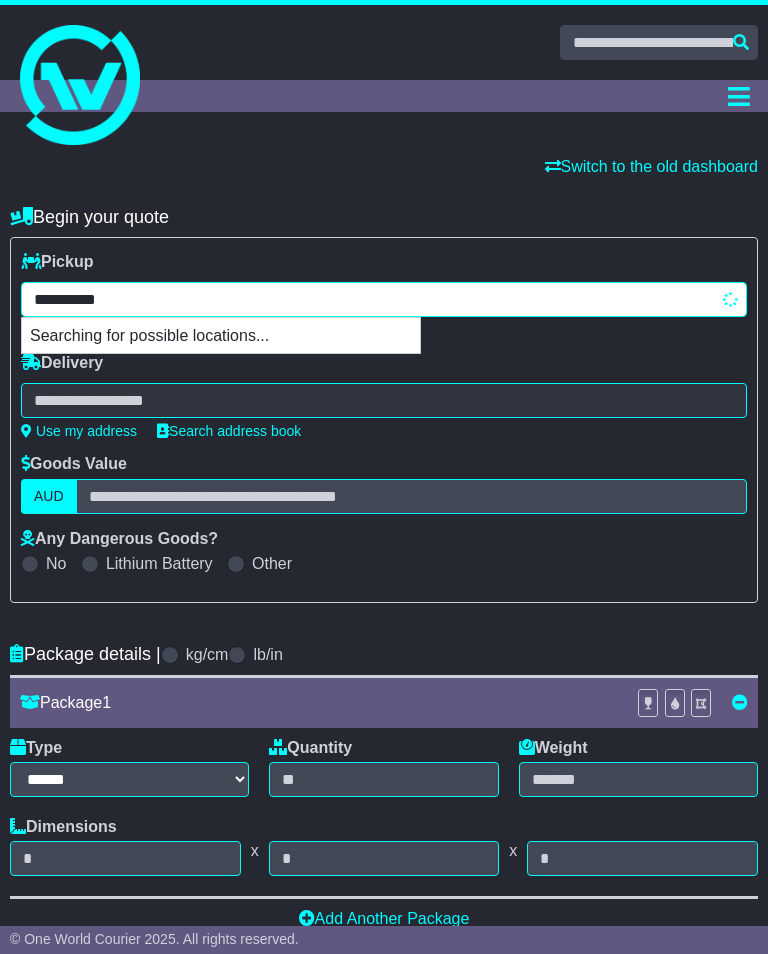 type on "**********" 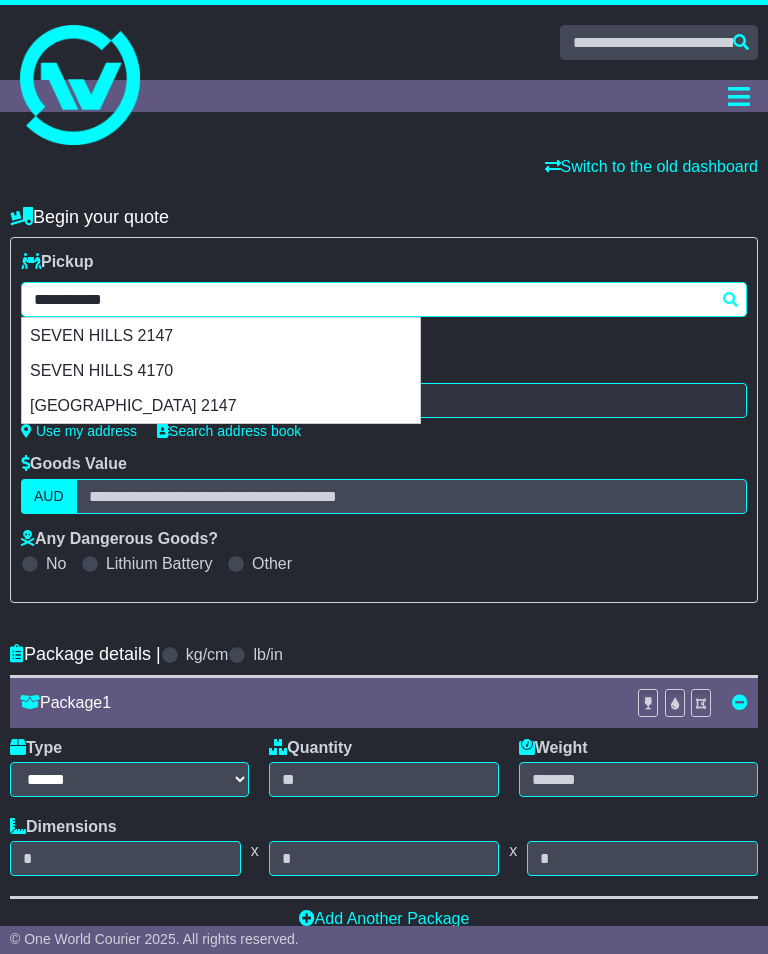 click on "SEVEN HILLS 2147" at bounding box center [221, 335] 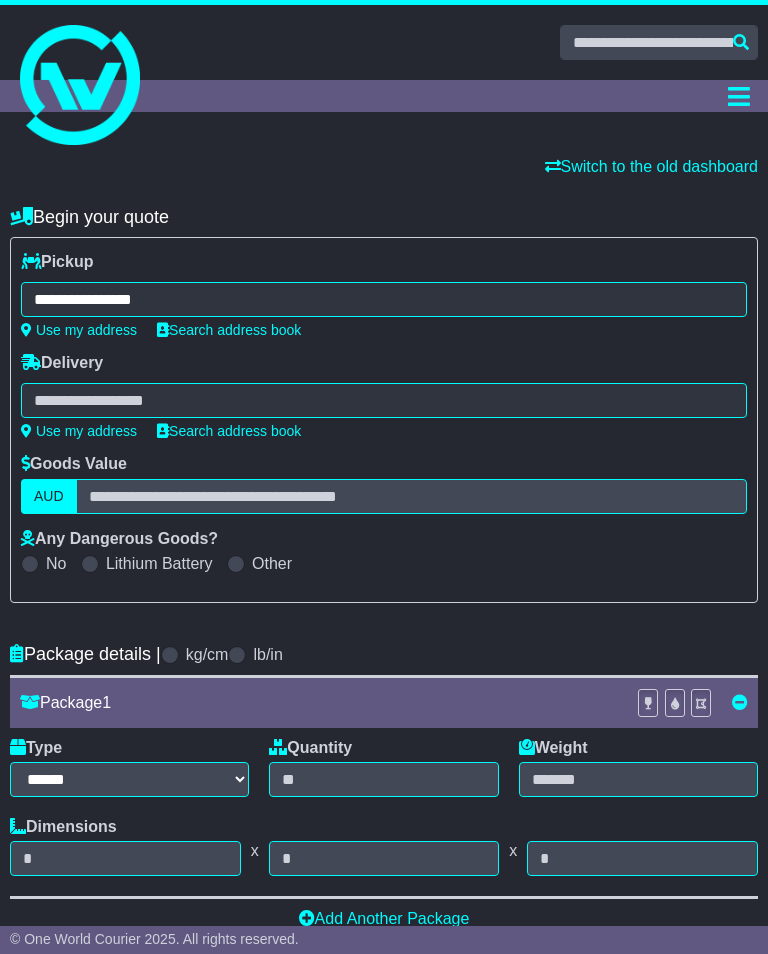 type on "**********" 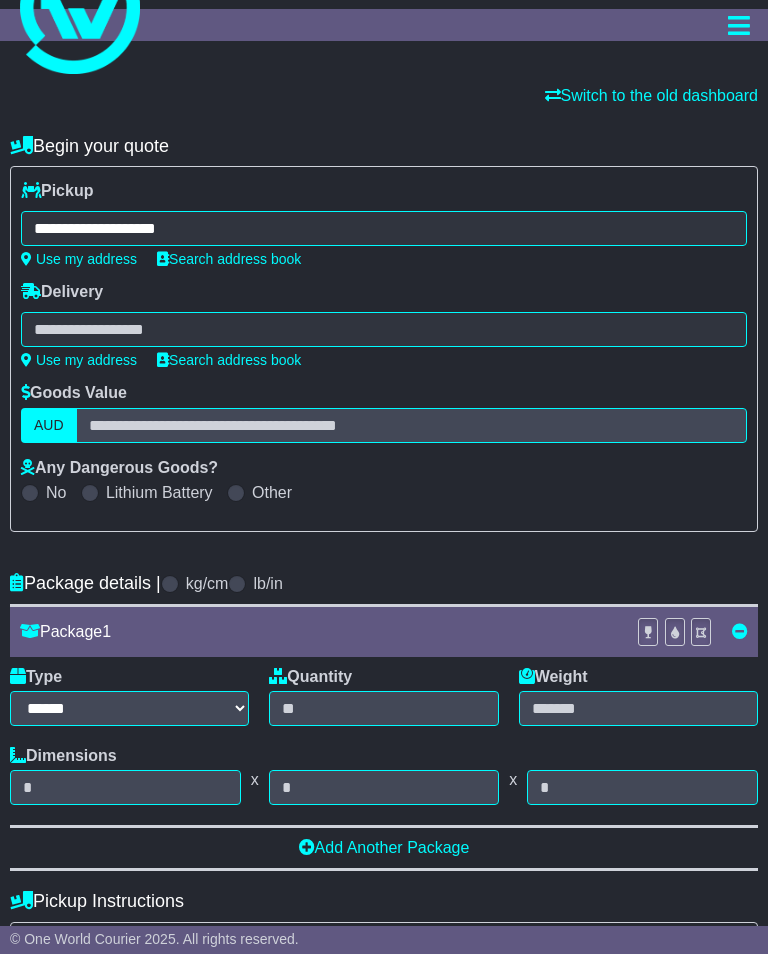scroll, scrollTop: 72, scrollLeft: 0, axis: vertical 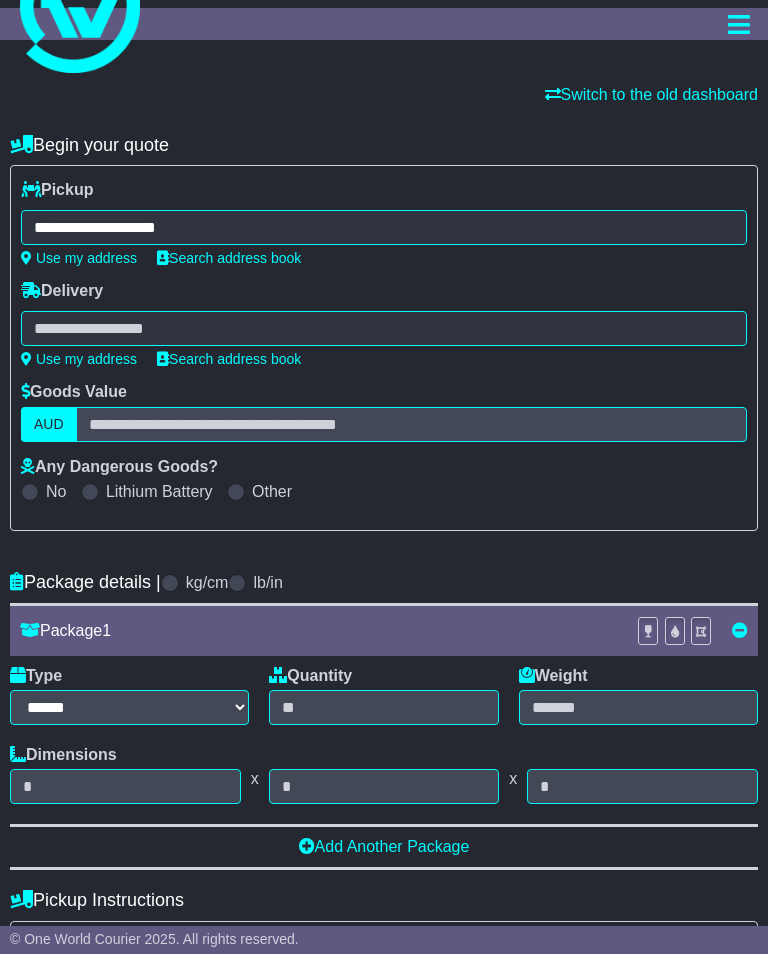 click at bounding box center [384, 328] 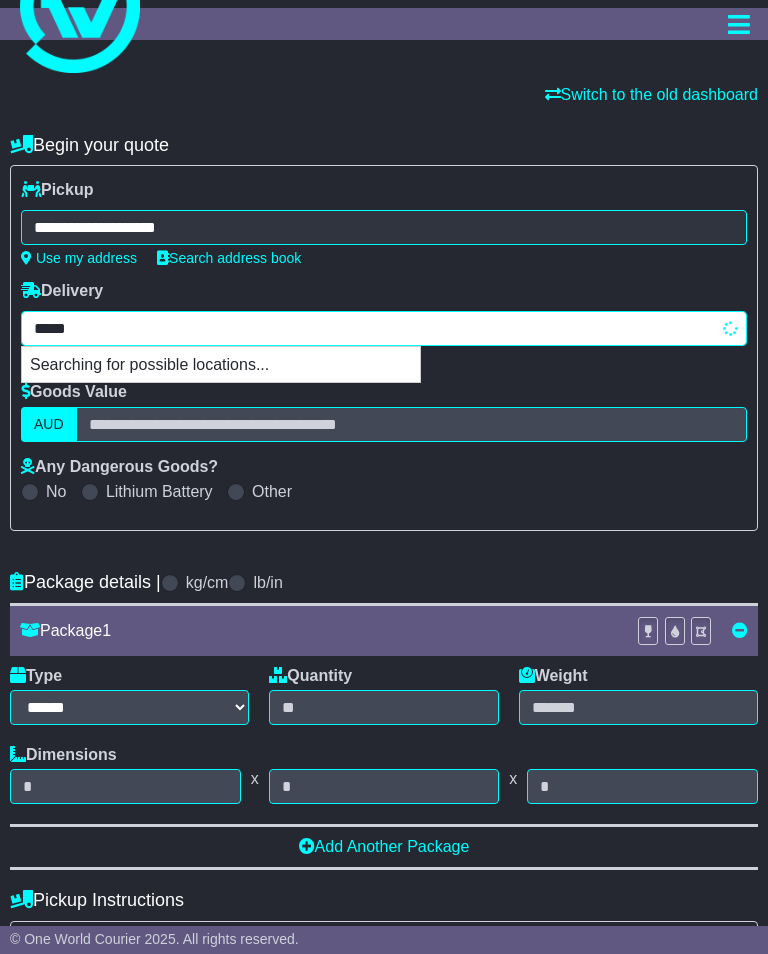 type on "******" 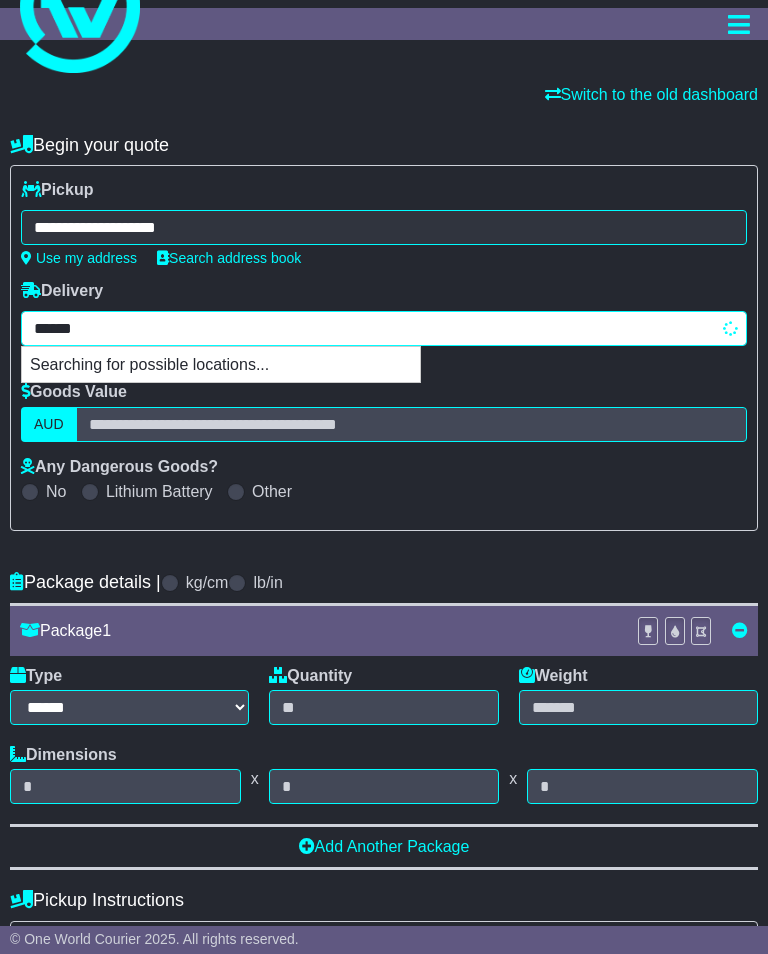 type on "*******" 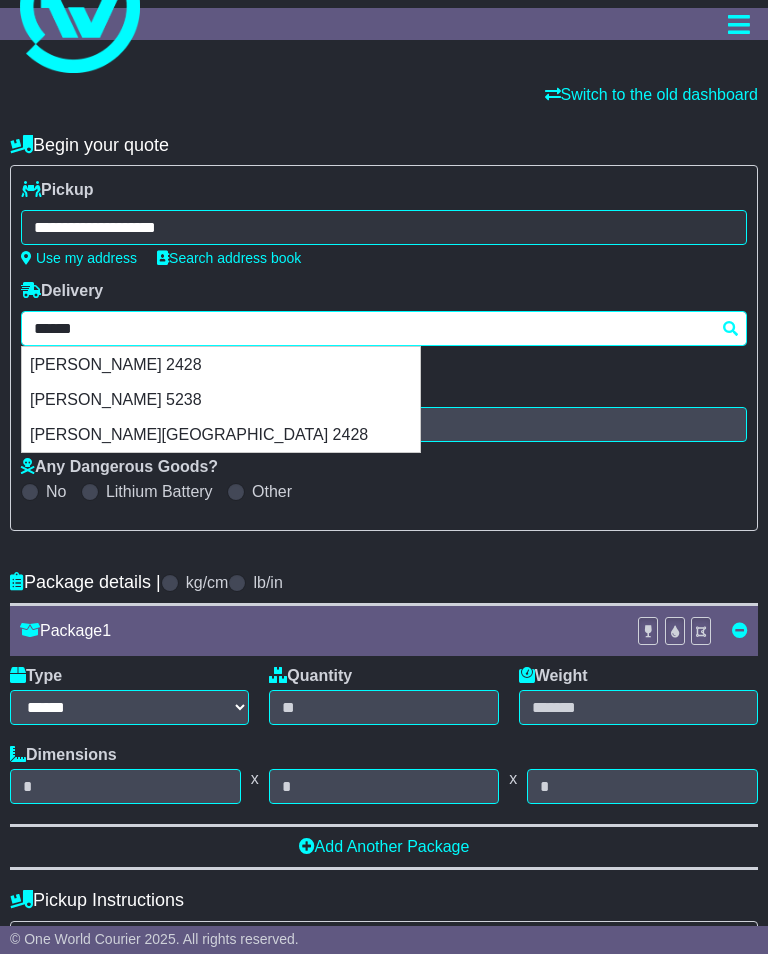 type on "*******" 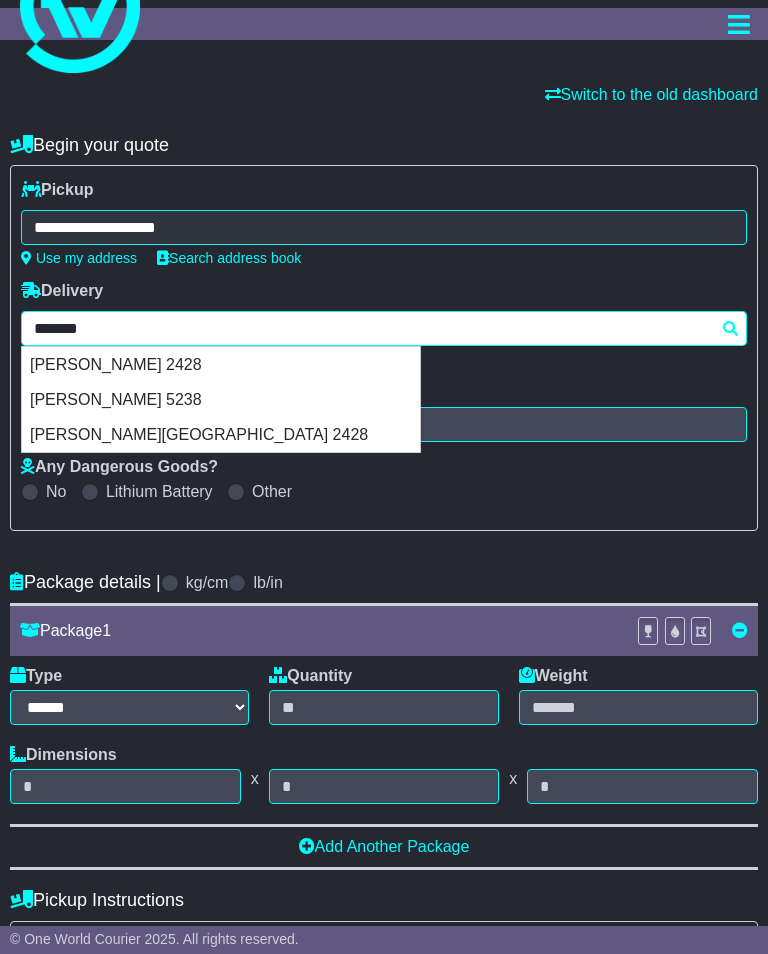 type 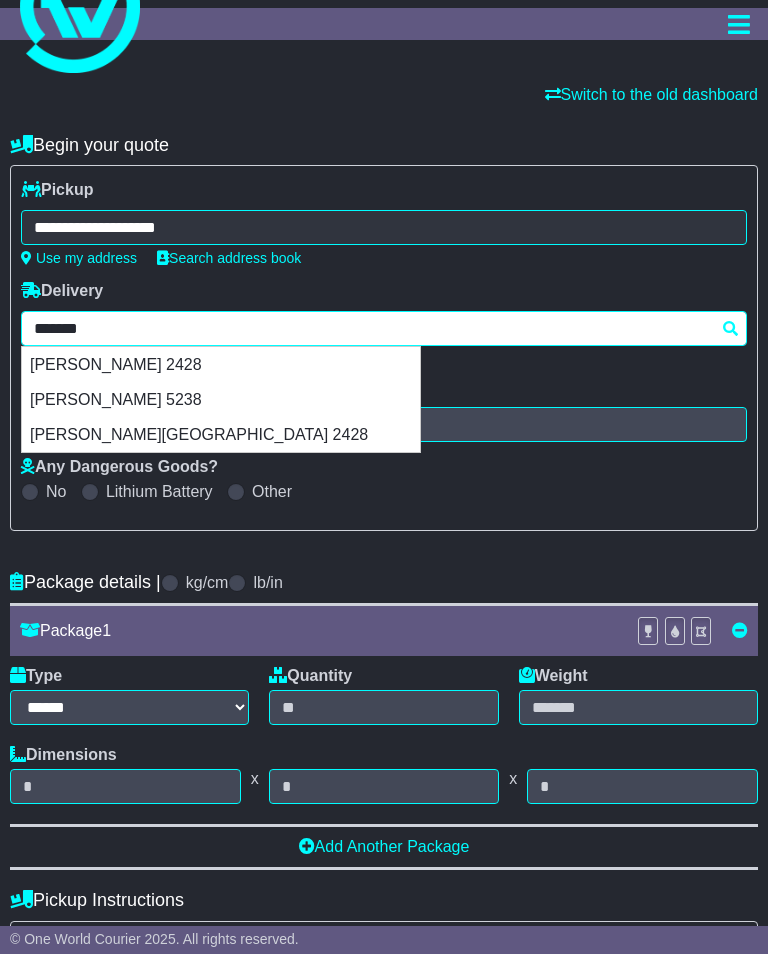 click on "FORSTER 2428" at bounding box center [221, 364] 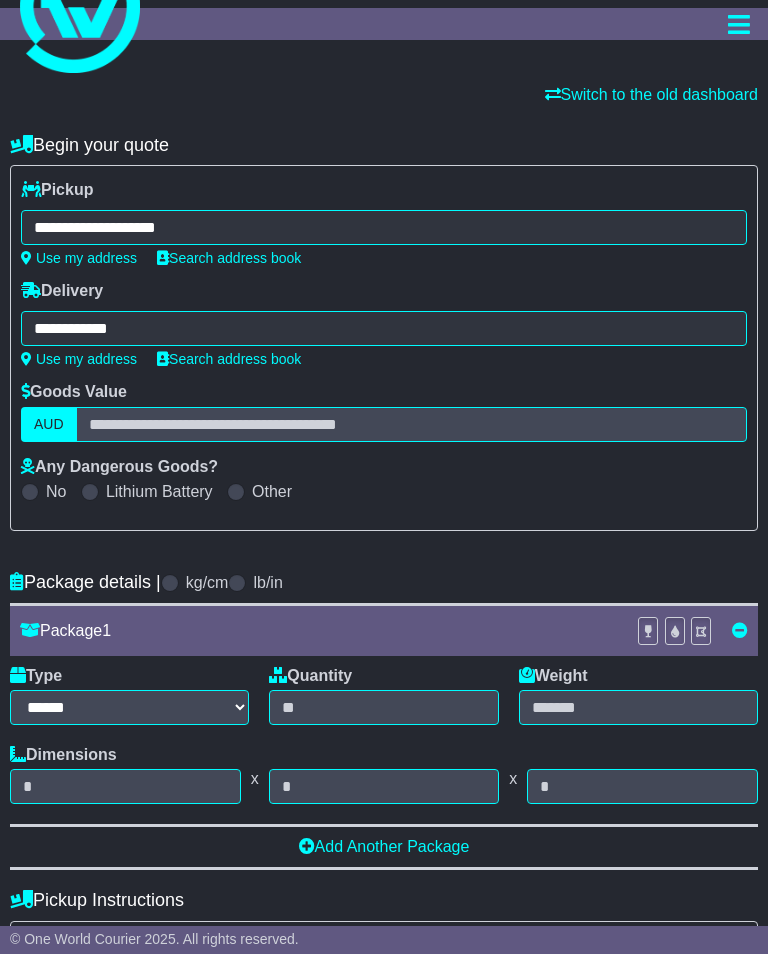 type on "**********" 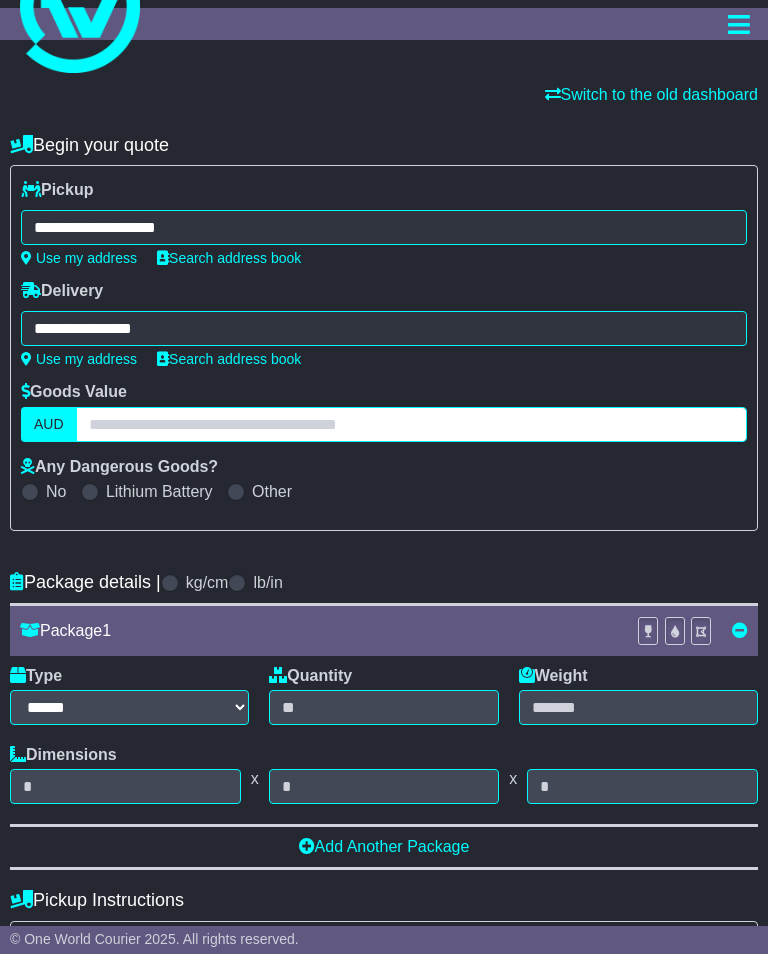 click at bounding box center [411, 424] 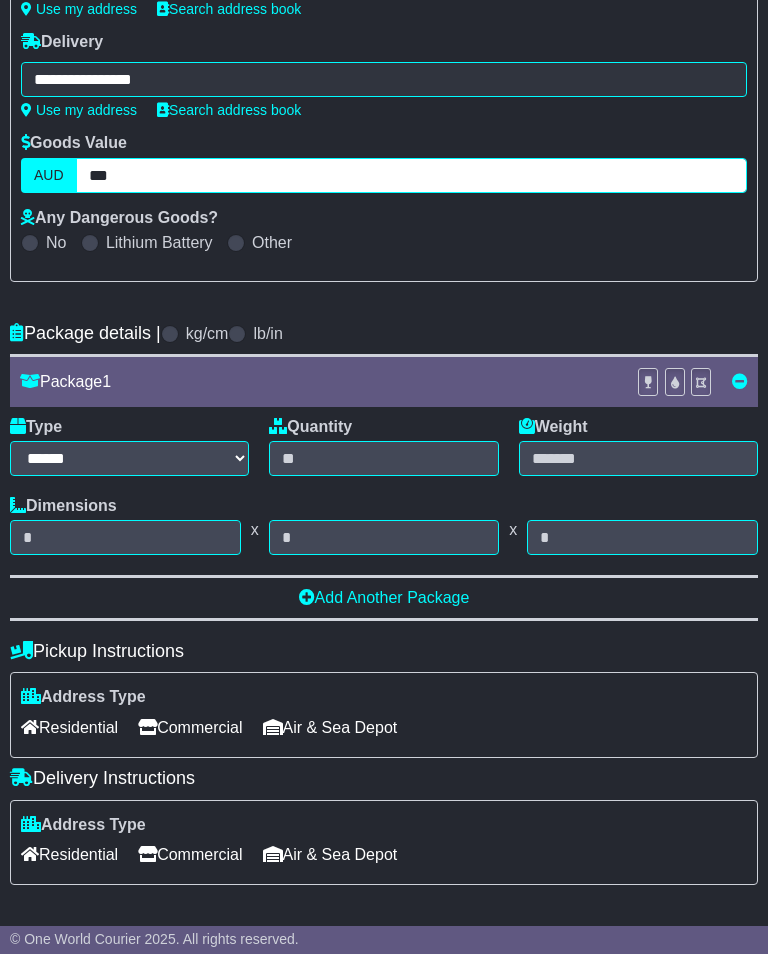 scroll, scrollTop: 352, scrollLeft: 0, axis: vertical 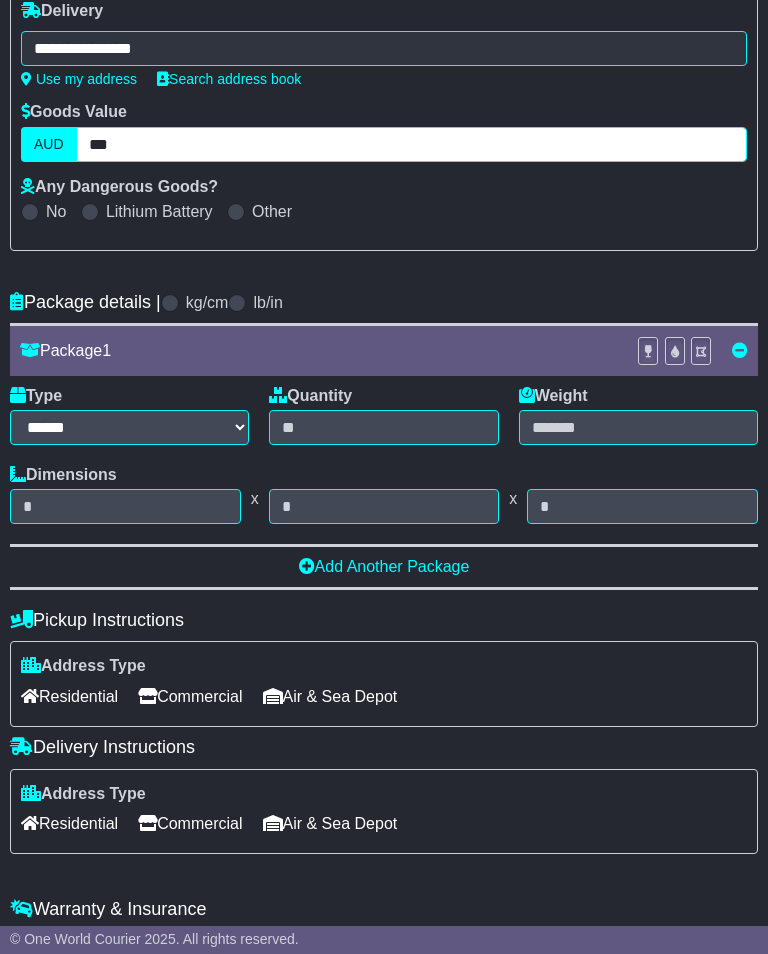 type on "***" 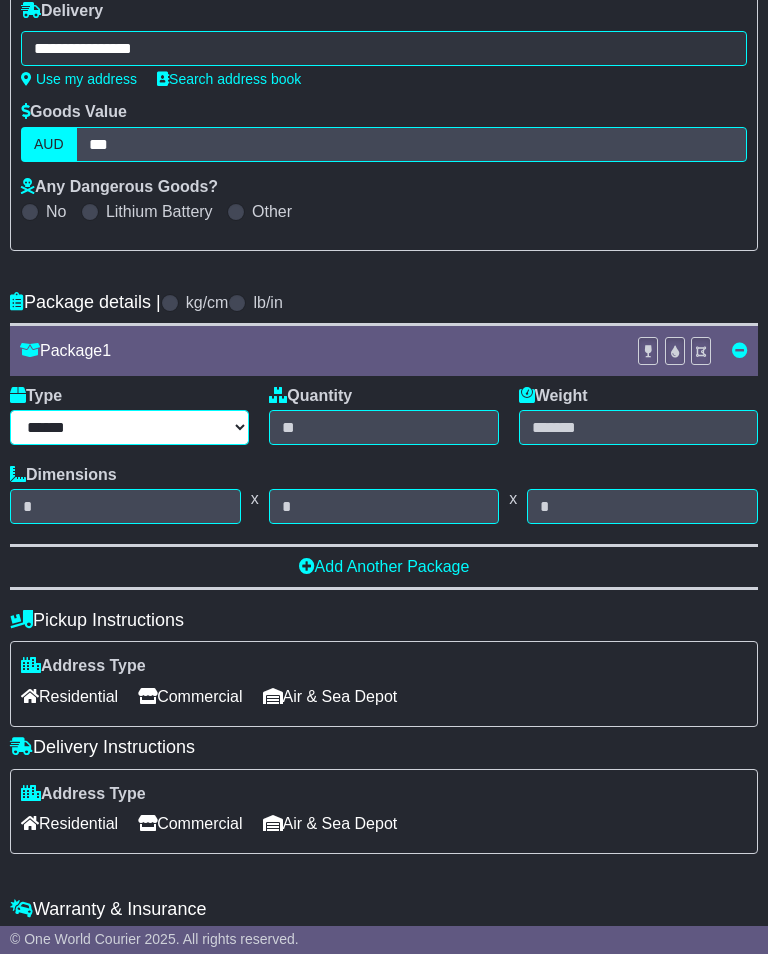 click on "****** ****** *** ******** ***** **** **** ****** *** *******" at bounding box center (129, 427) 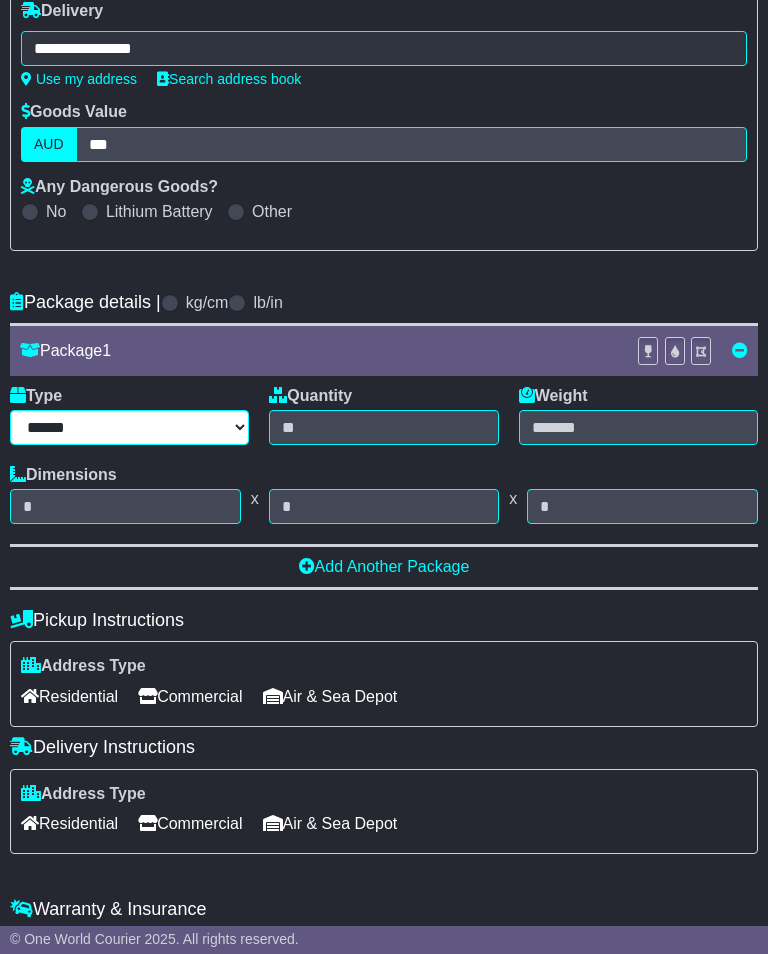 select on "*****" 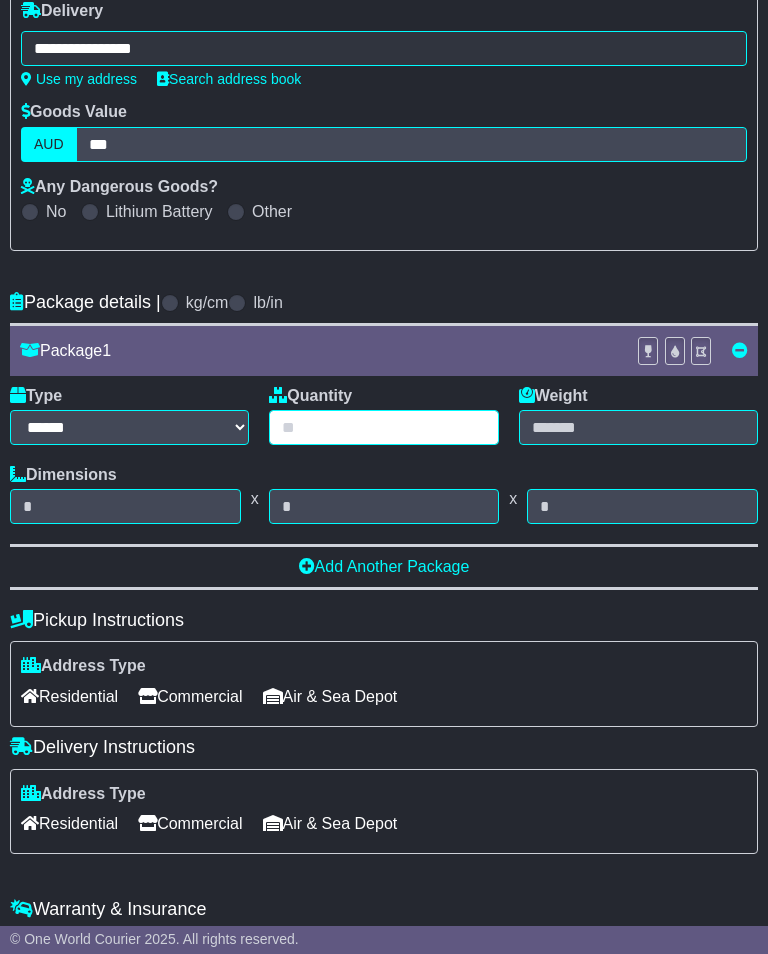click at bounding box center (383, 427) 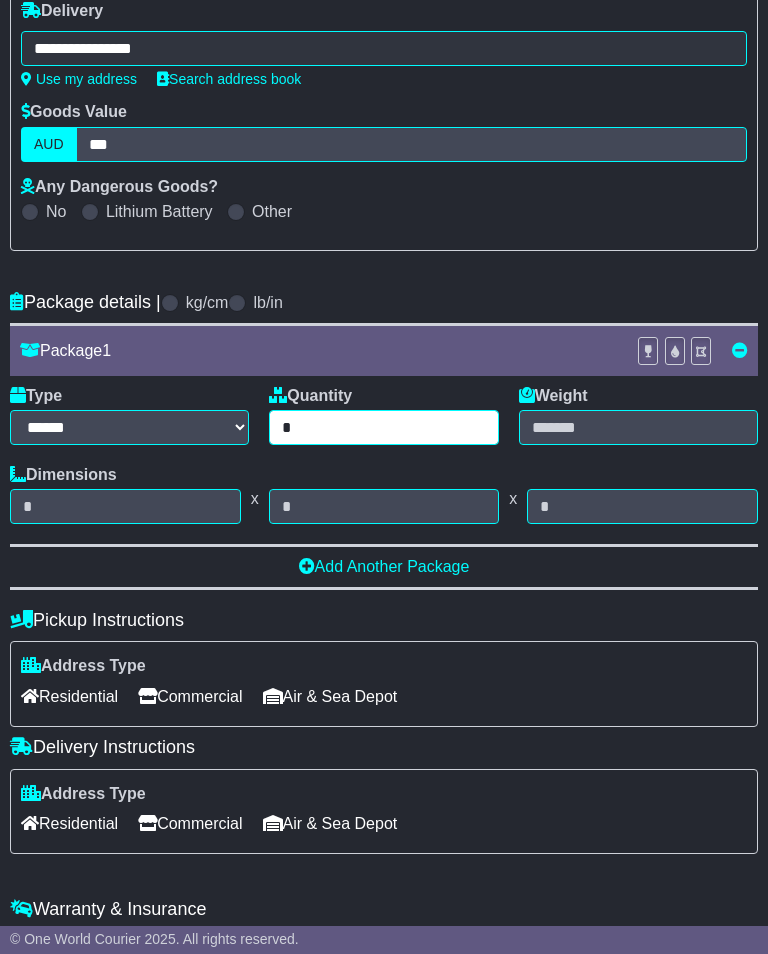 type on "*" 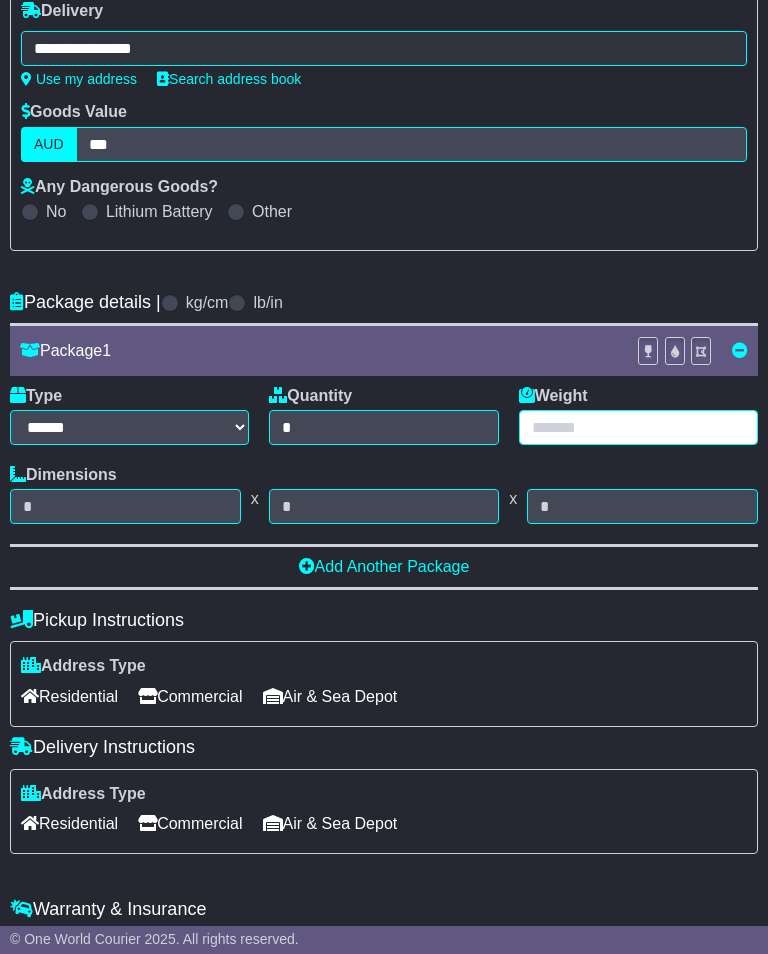 click at bounding box center [638, 427] 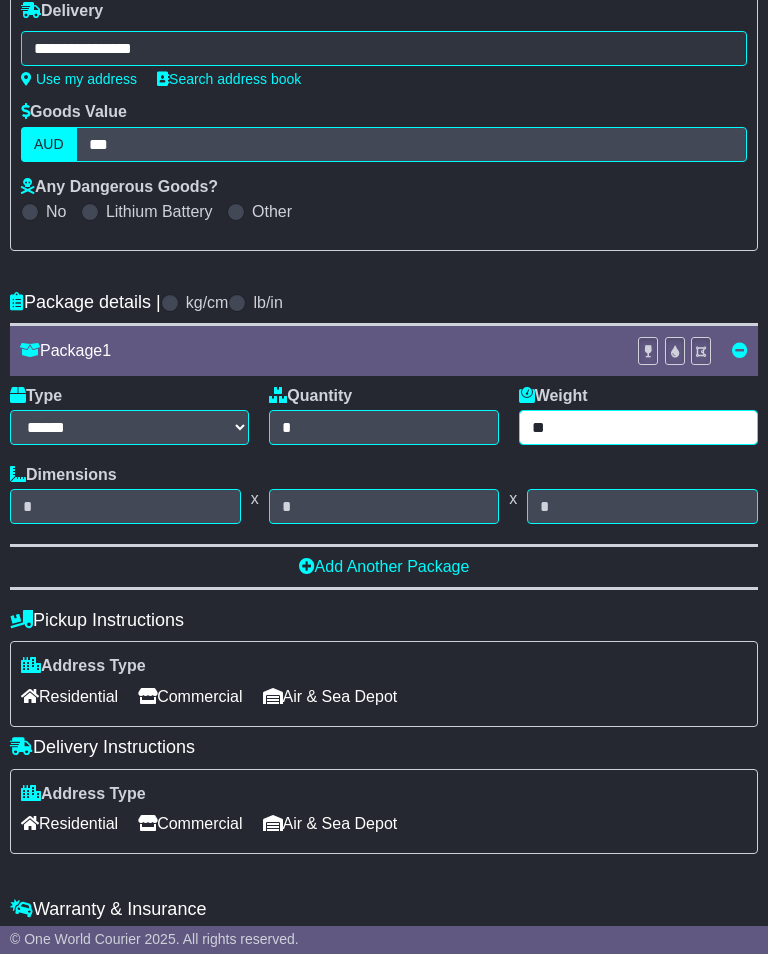 type on "**" 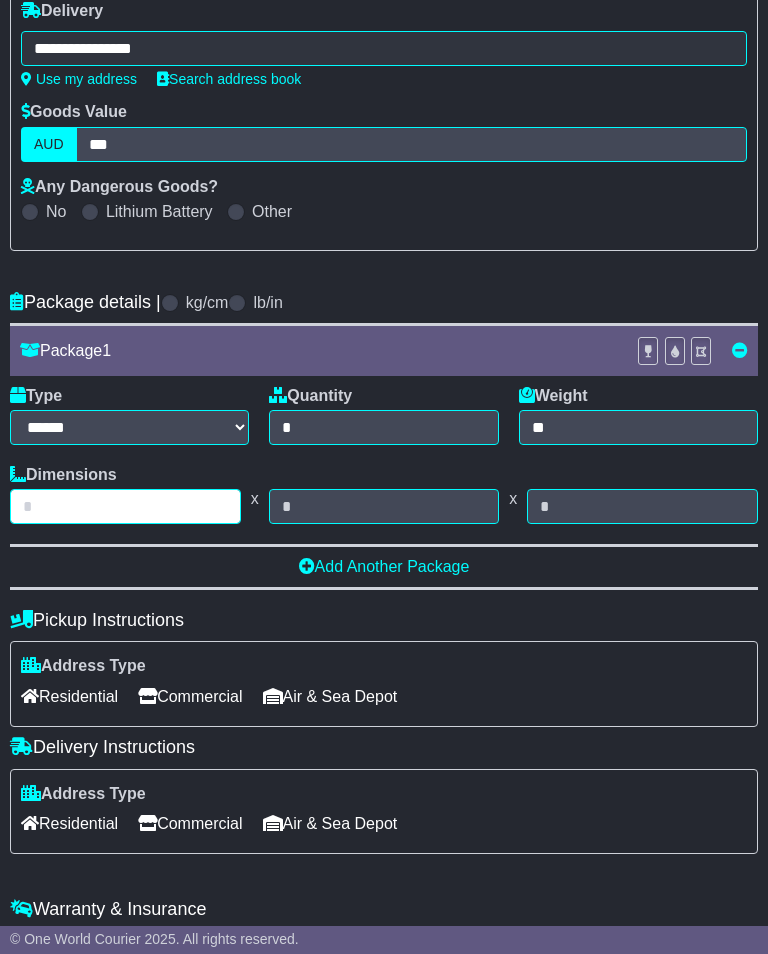 click at bounding box center [125, 506] 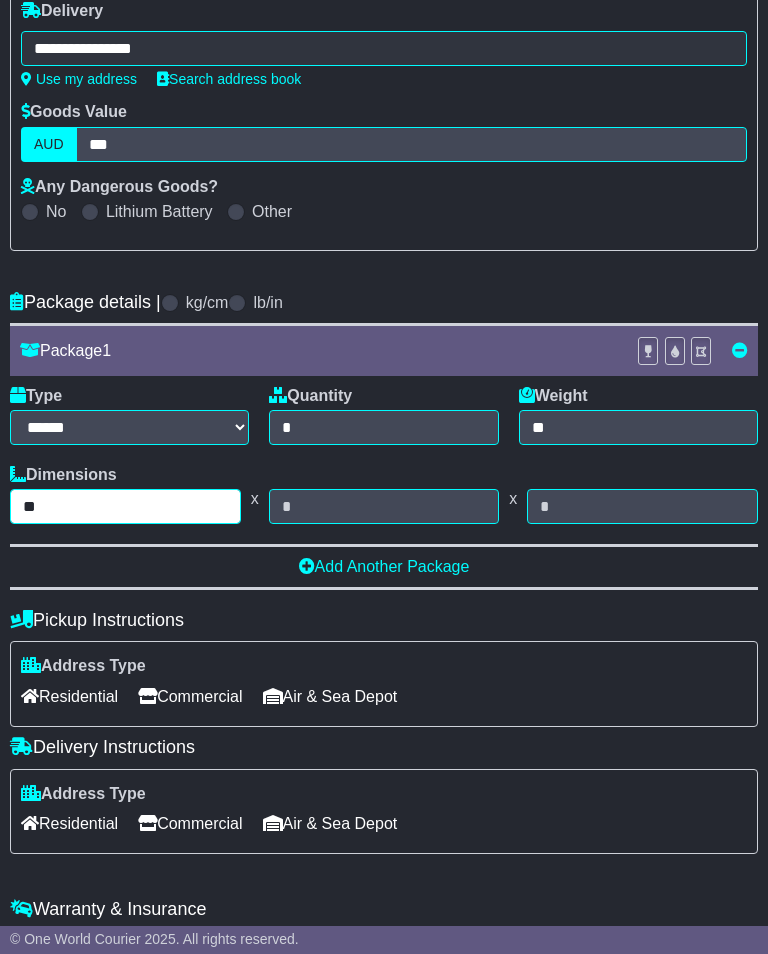 type on "**" 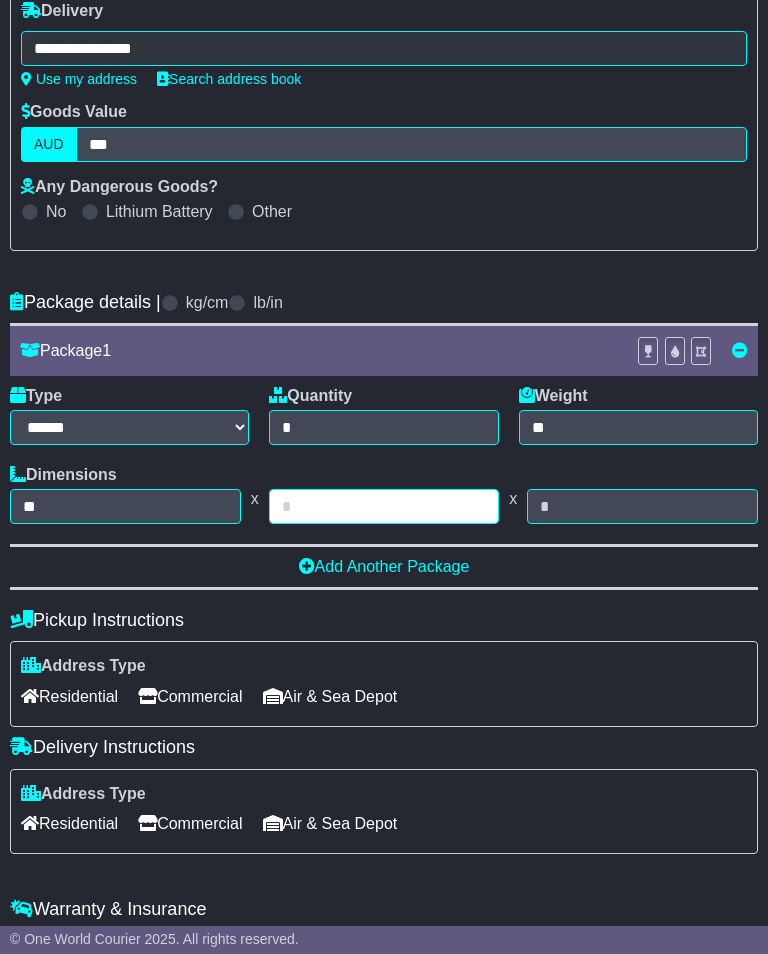 click at bounding box center [384, 506] 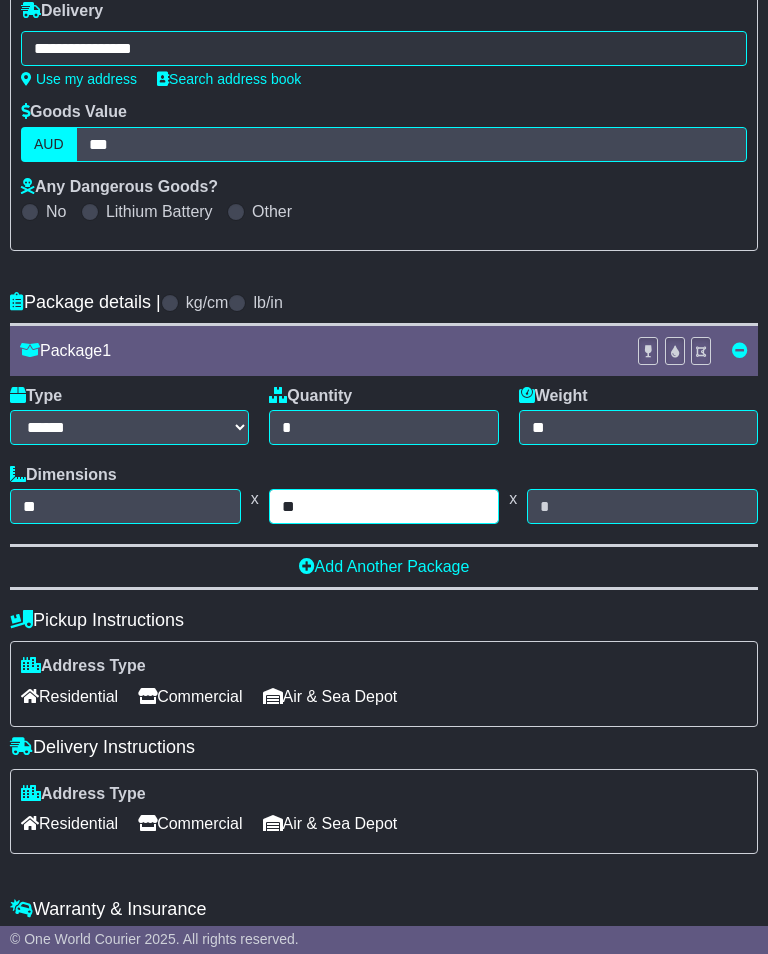 click on "**" at bounding box center (384, 506) 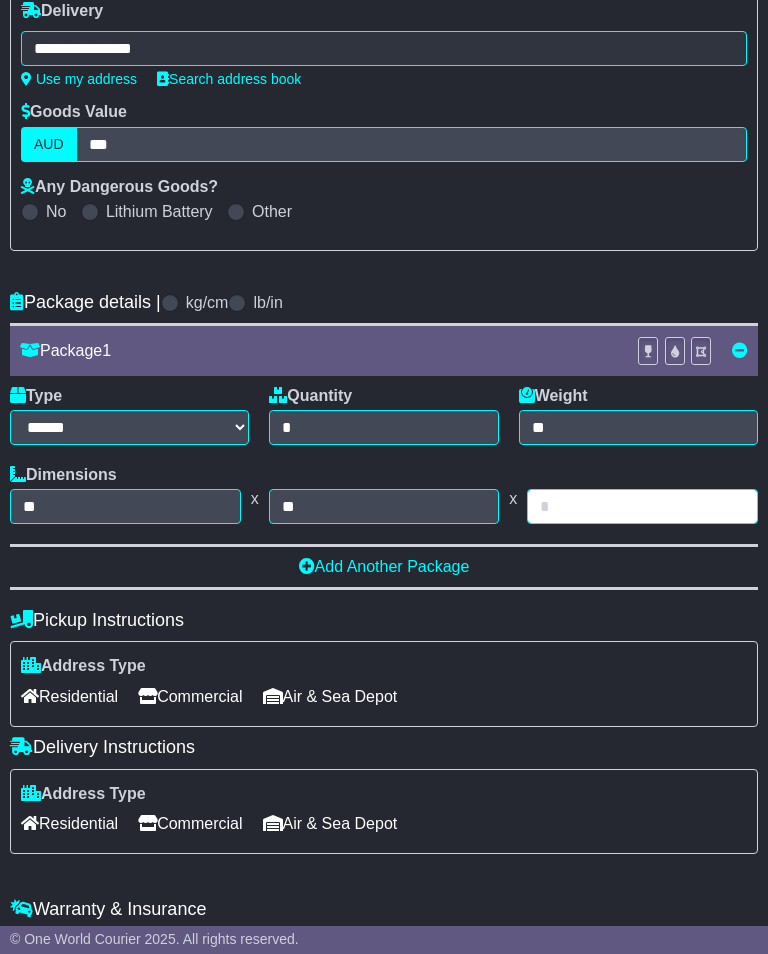 click at bounding box center (642, 506) 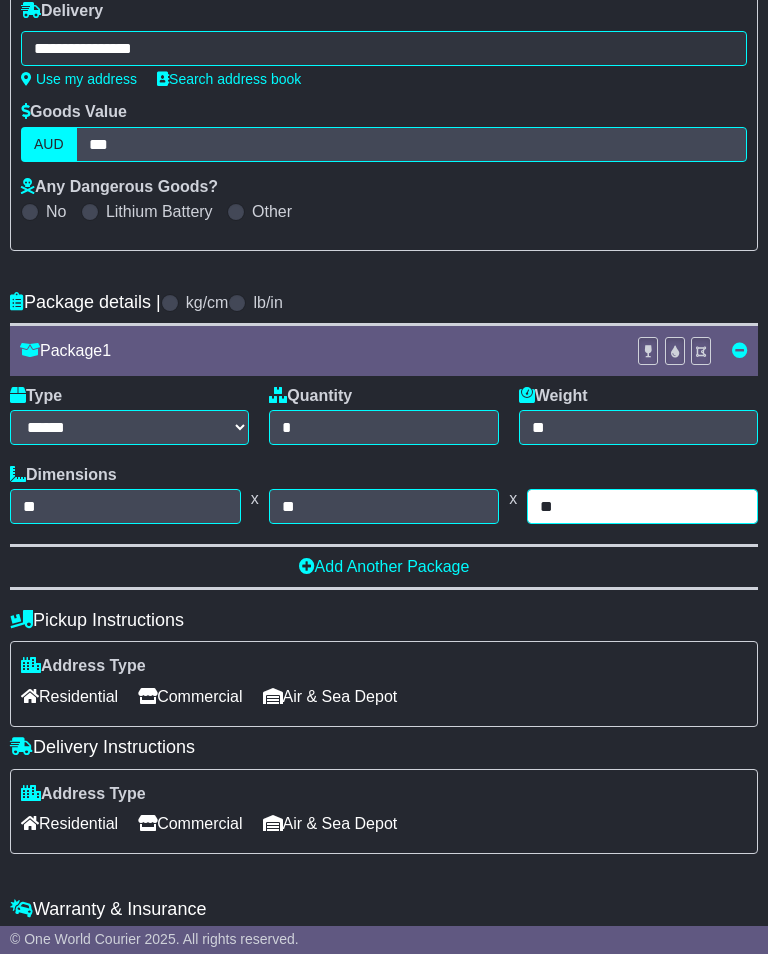 type on "**" 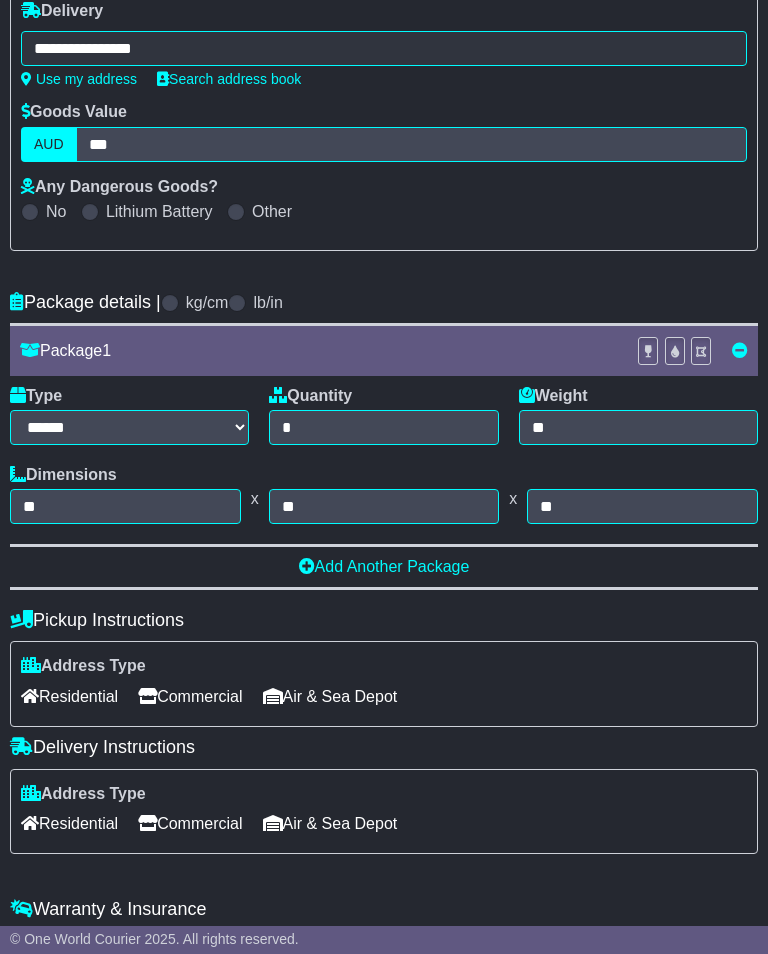 click on "Commercial" at bounding box center (190, 696) 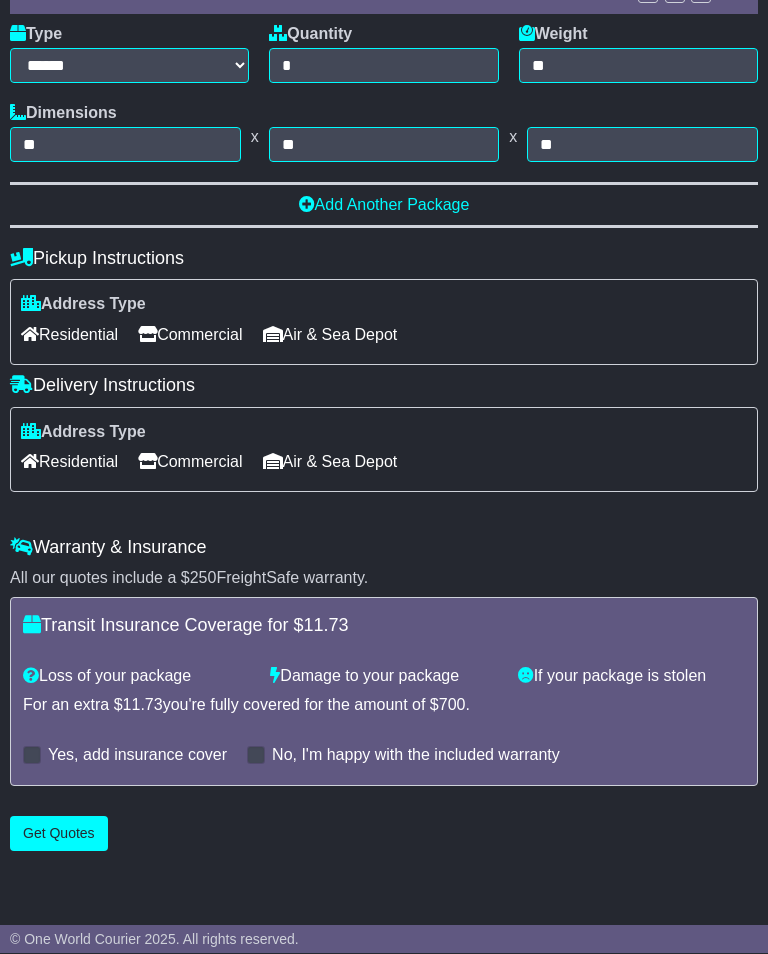 scroll, scrollTop: 711, scrollLeft: 0, axis: vertical 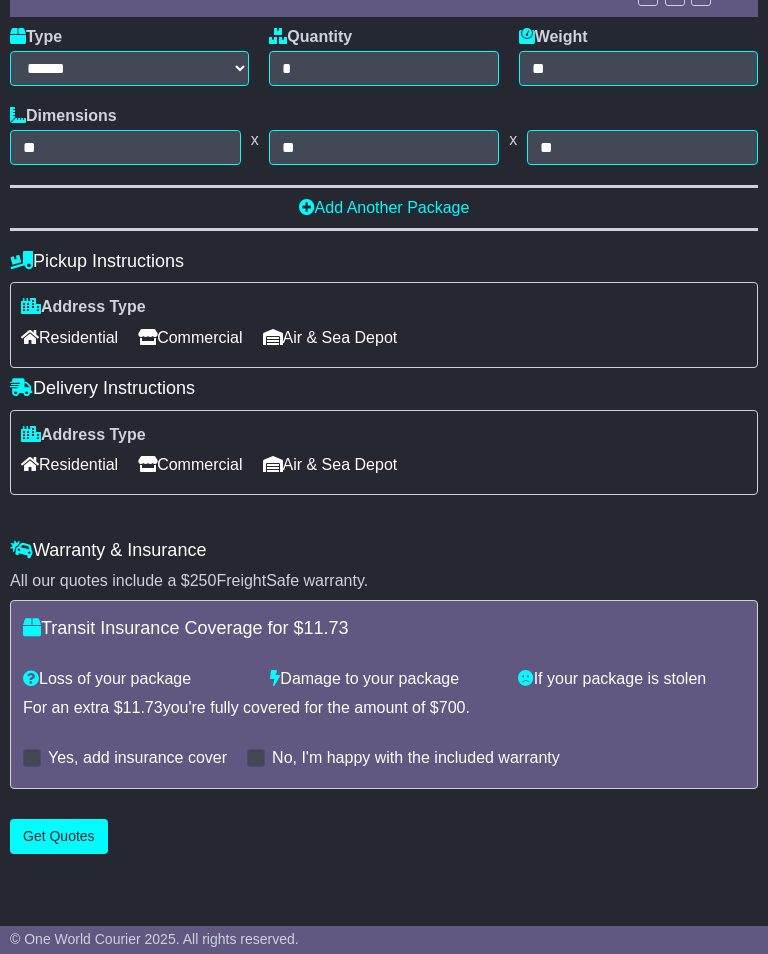 click on "Get Quotes" at bounding box center (59, 836) 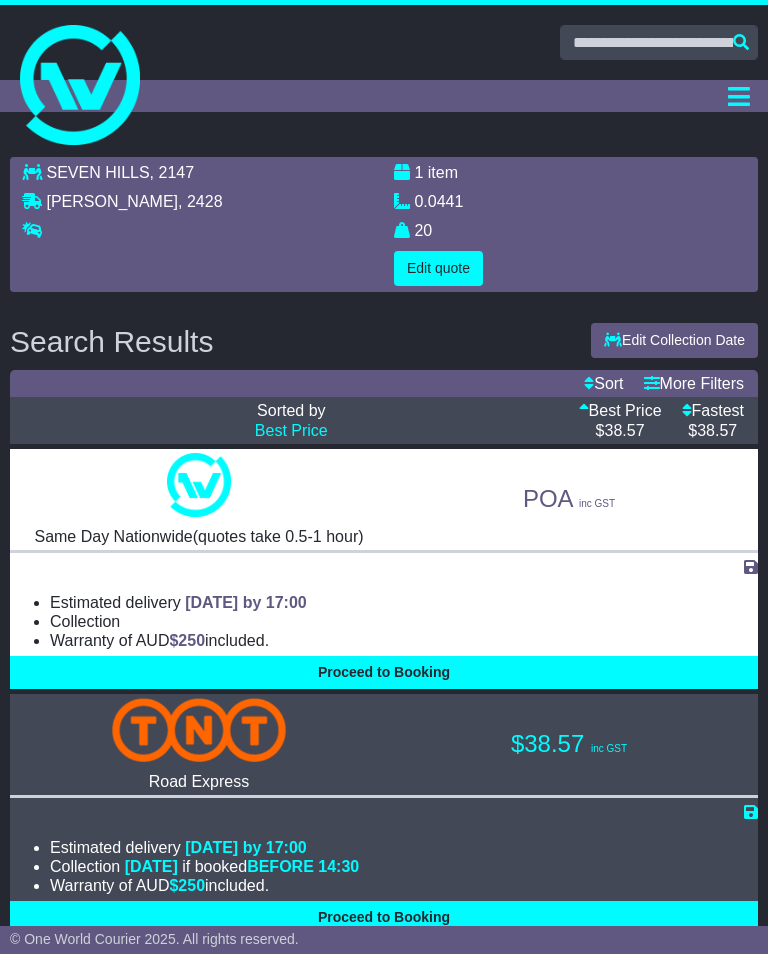 click on "Proceed to Booking" at bounding box center [384, 917] 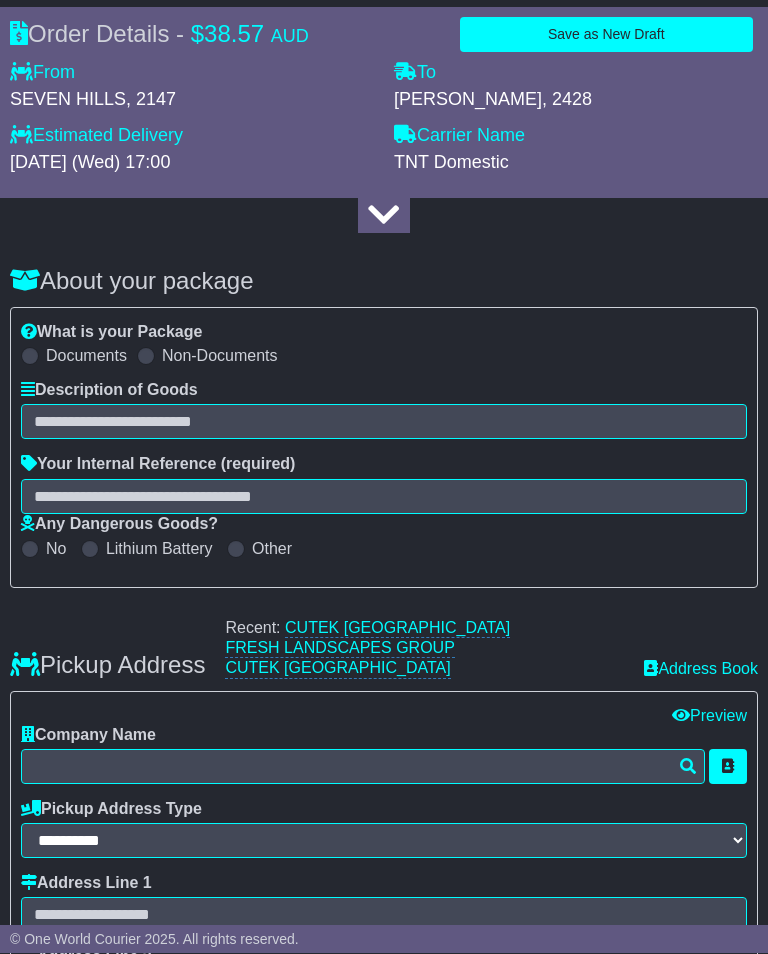 scroll, scrollTop: 178, scrollLeft: 0, axis: vertical 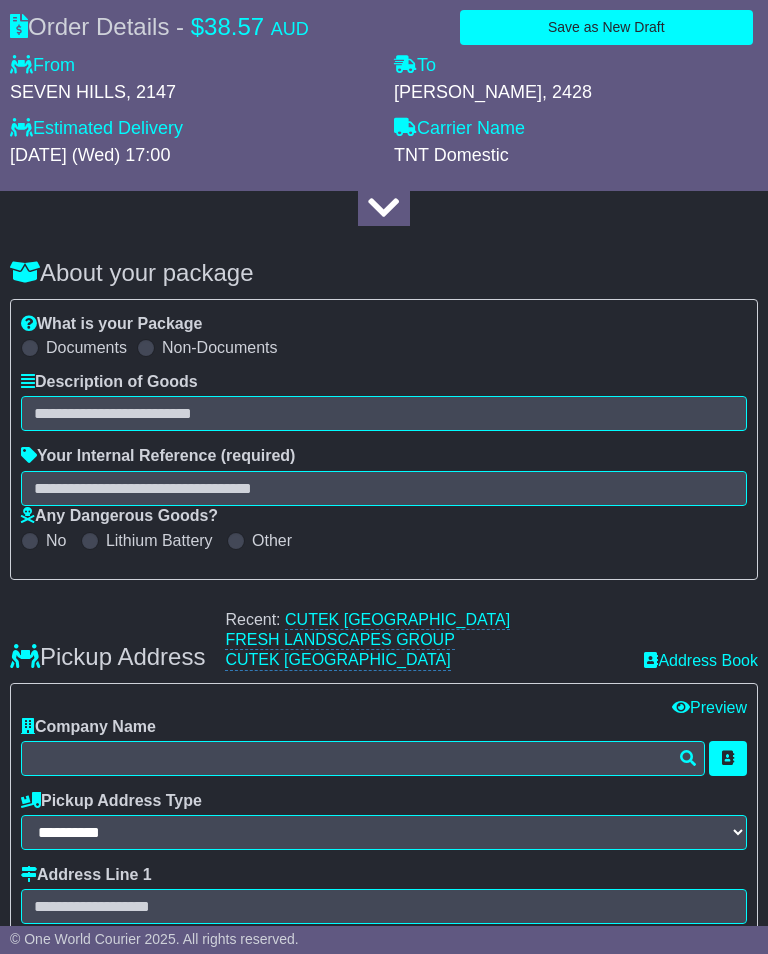 click on "Description of Goods
Attention: dangerous goods are not allowed by service." at bounding box center [384, 409] 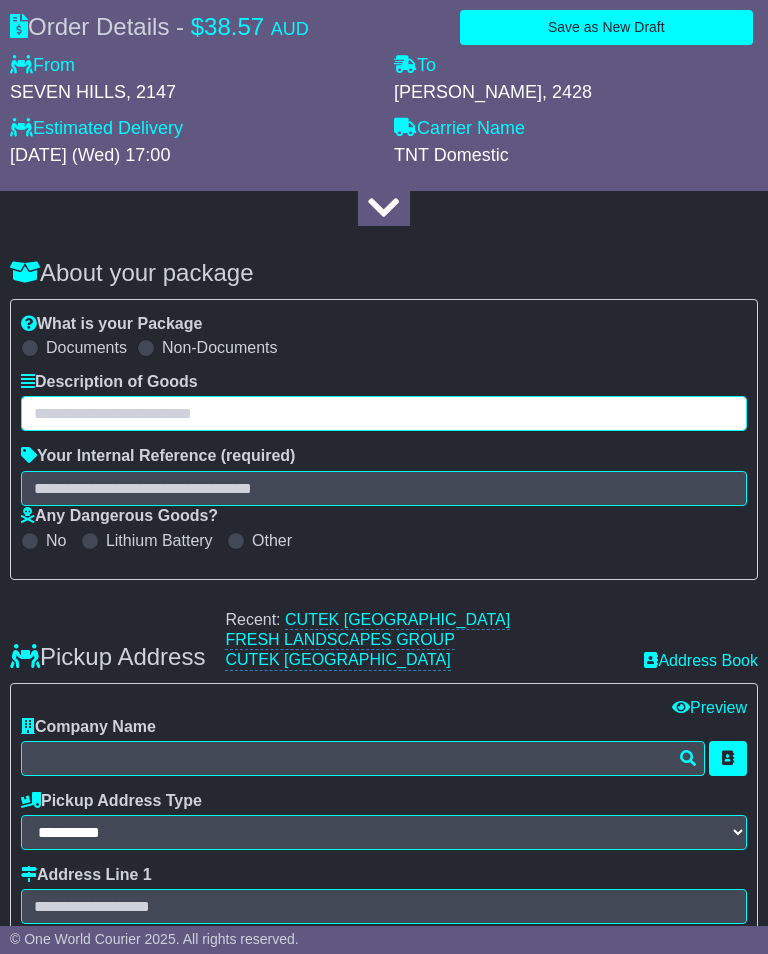 click at bounding box center [384, 413] 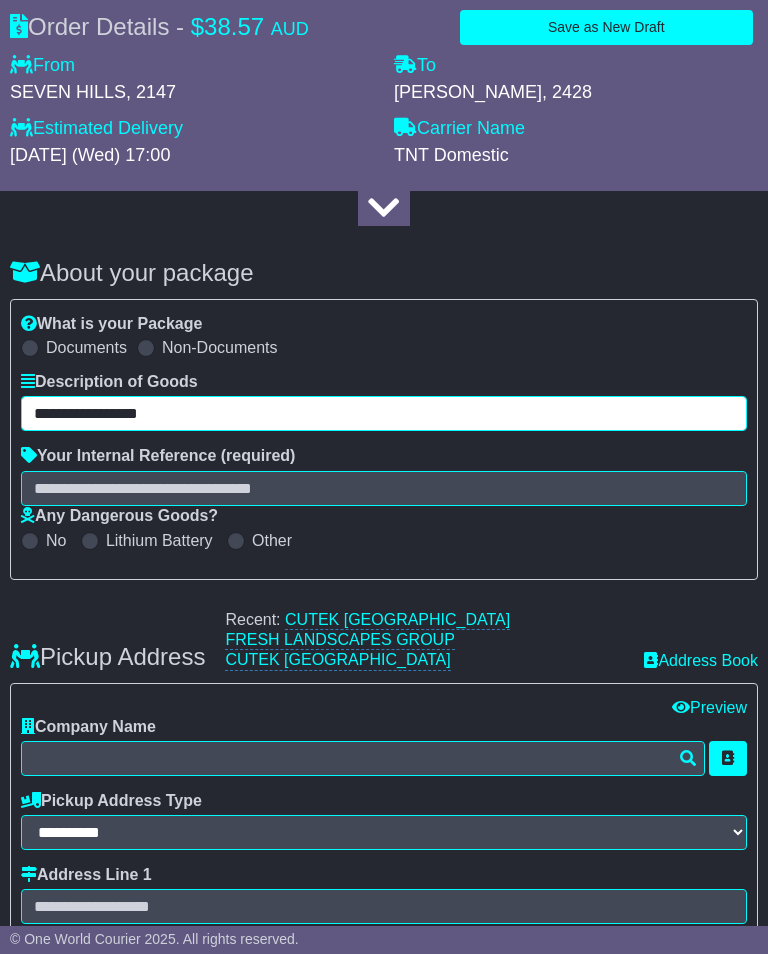 type on "**********" 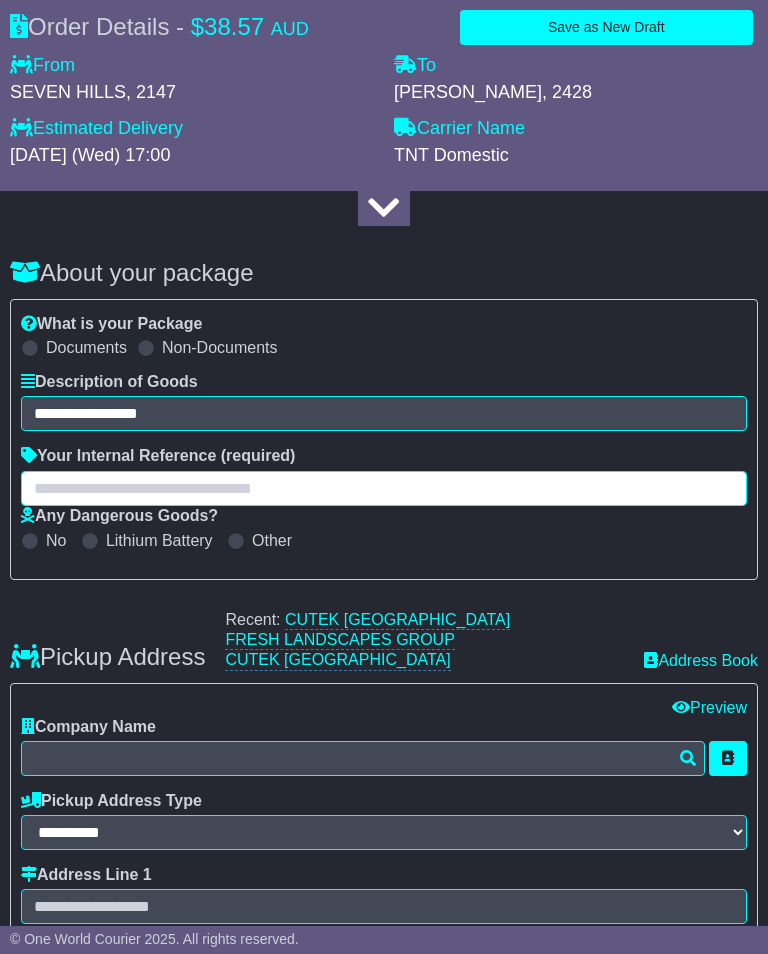 click at bounding box center (384, 488) 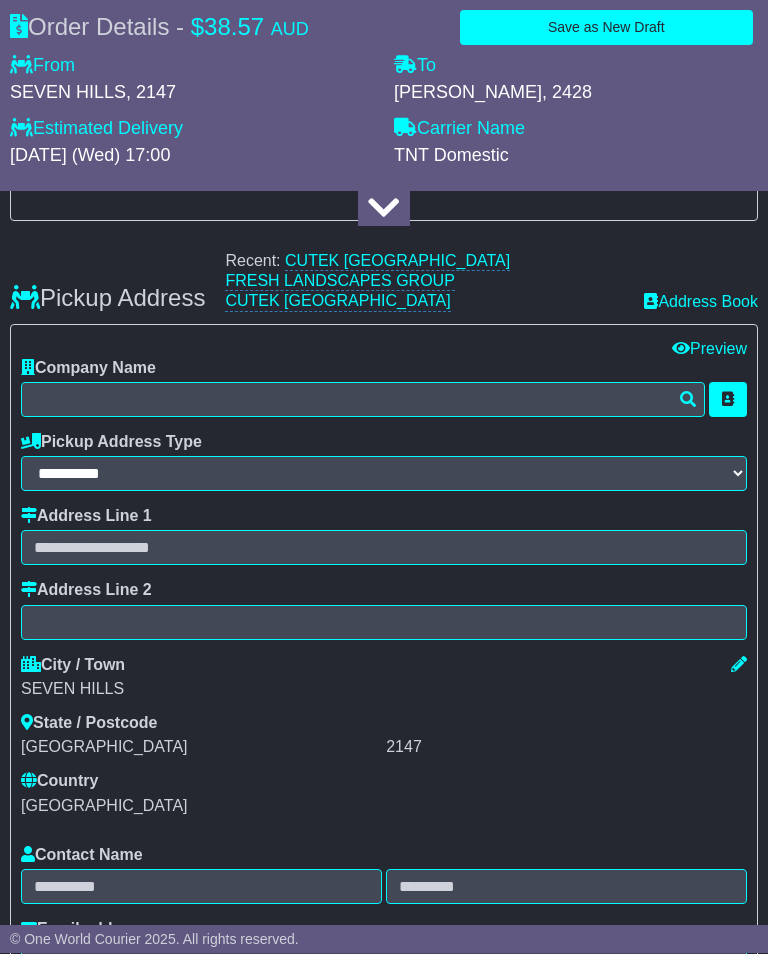 scroll, scrollTop: 539, scrollLeft: 0, axis: vertical 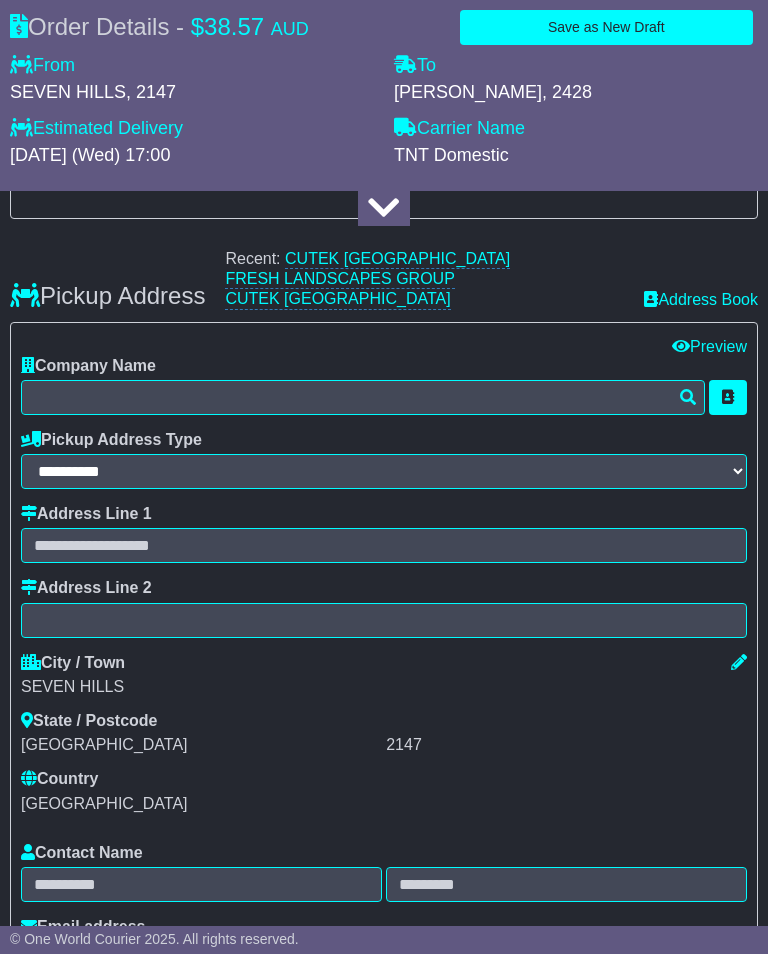 type on "*****" 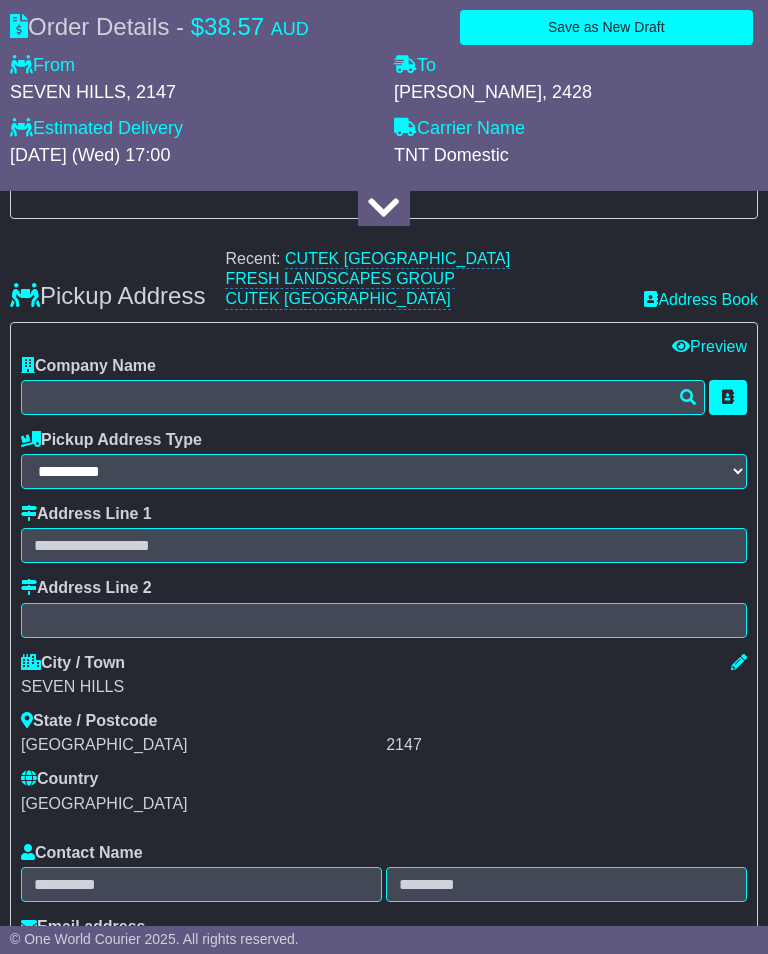 click on "CUTEK AUSTRALIA" at bounding box center [397, 259] 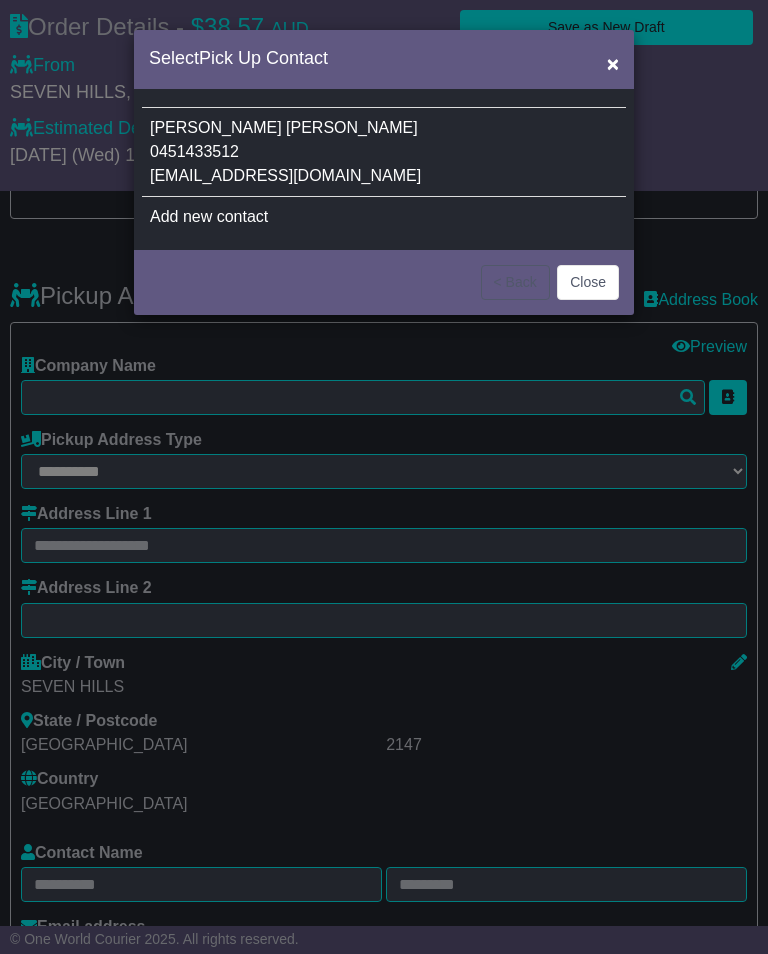 click on "Julio   Mendoza-Correa
0451433512
nswdispatch@cutekaustralia.com.au" at bounding box center [384, 152] 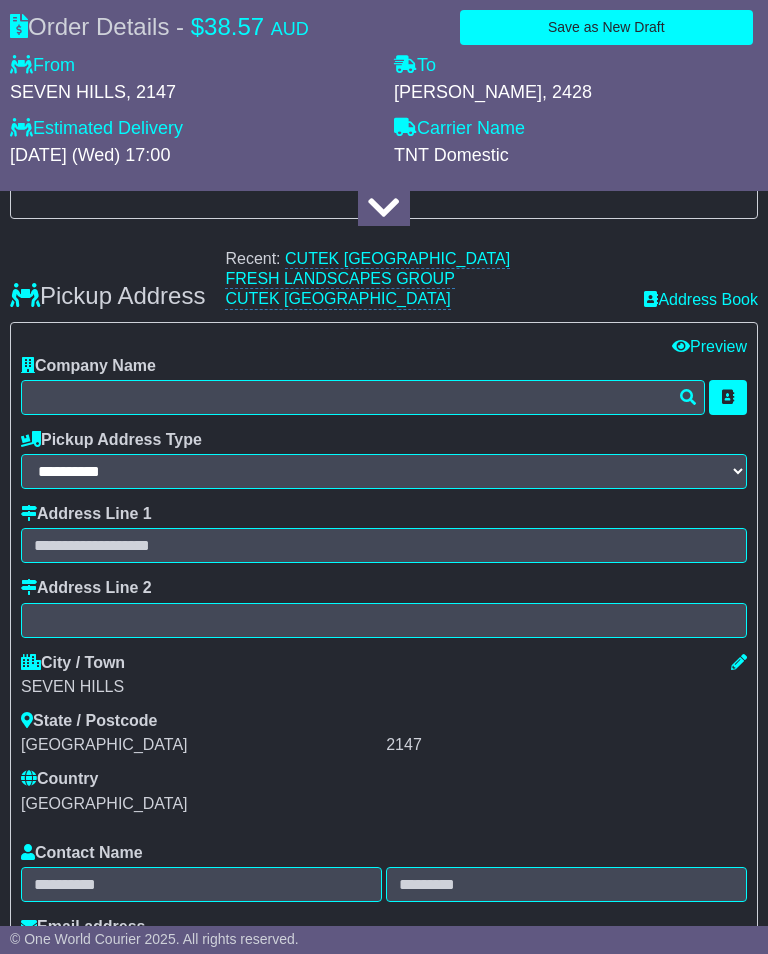 type on "**********" 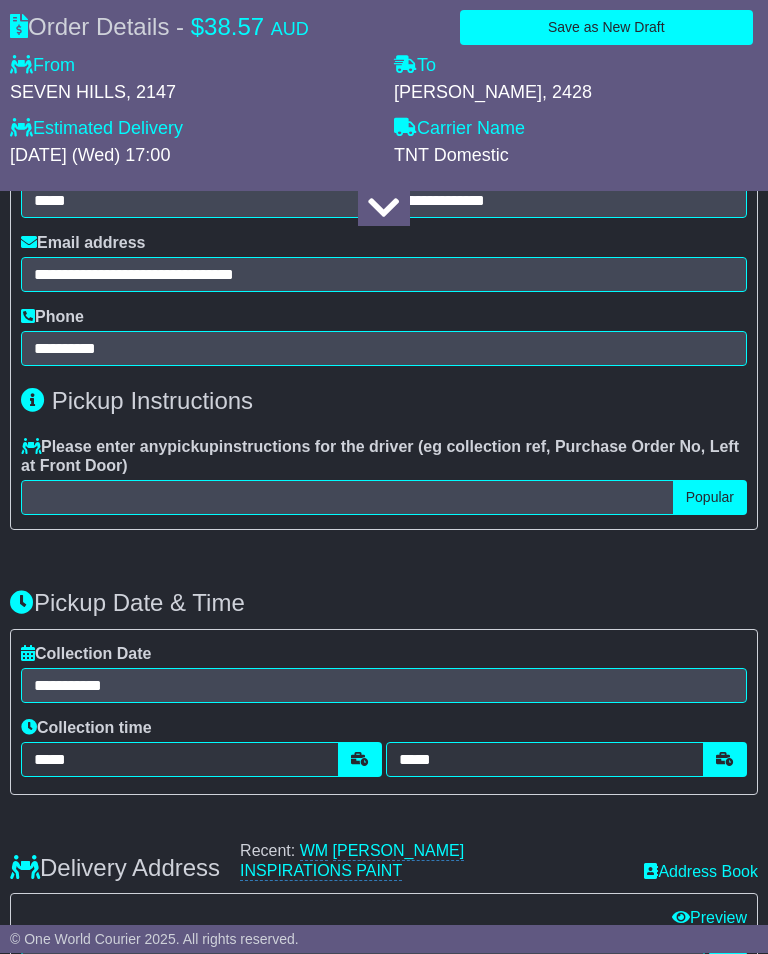 scroll, scrollTop: 1224, scrollLeft: 0, axis: vertical 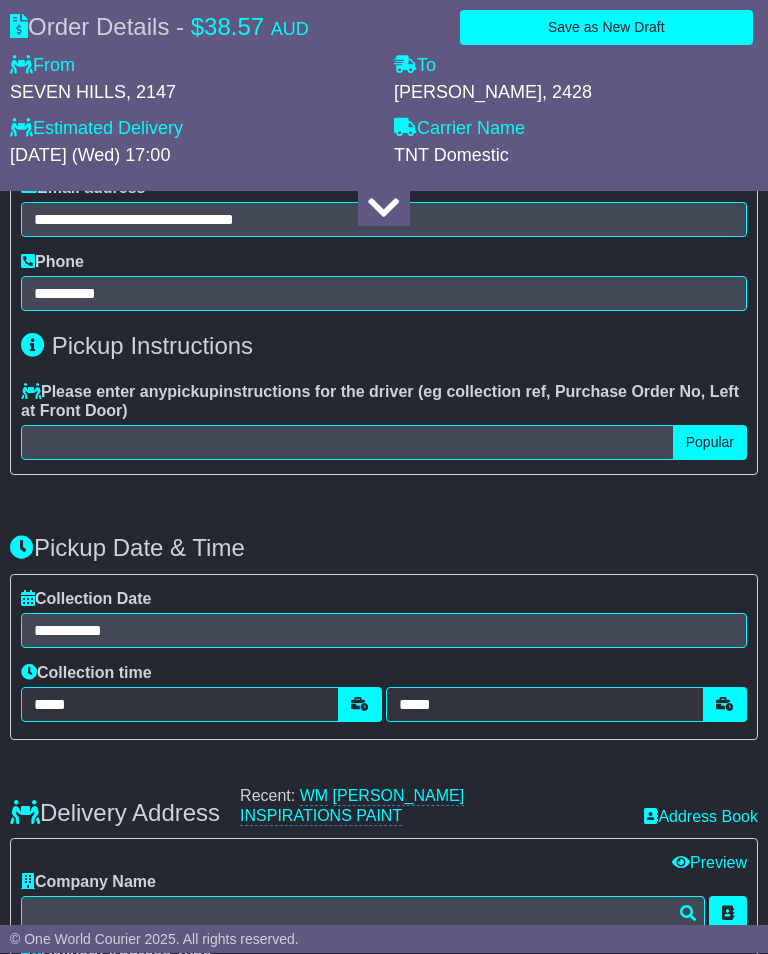 click on "INSPIRATIONS PAINT" at bounding box center (321, 817) 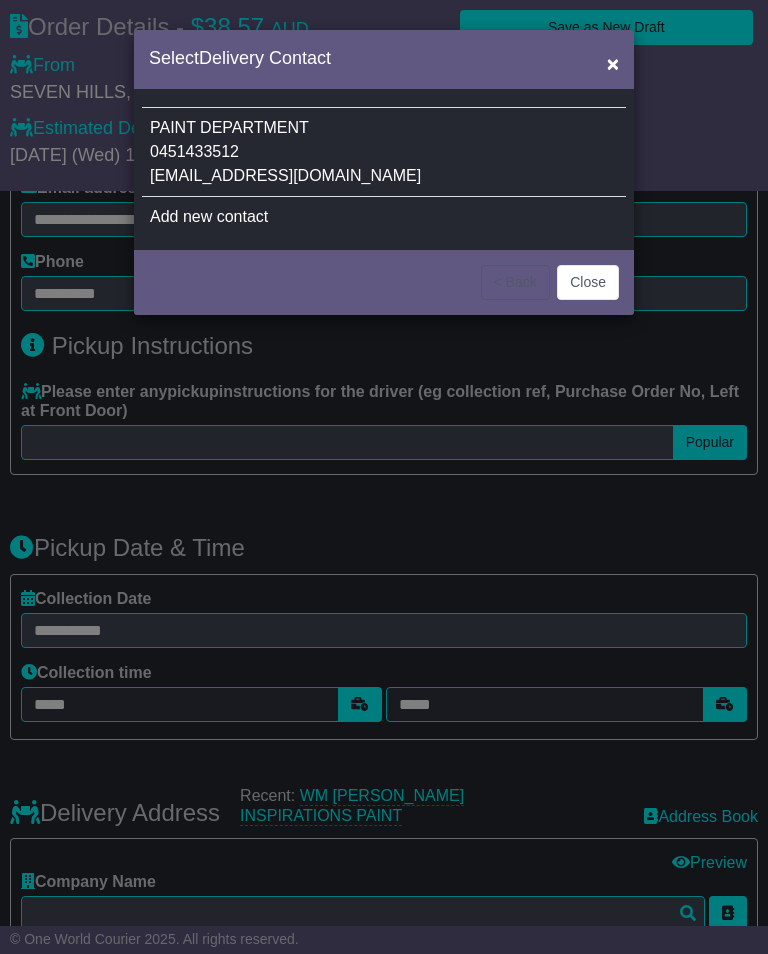 click on "PAINT   DEPARTMENT
0451433512
nswdispatch@cutekaustralia.com.au" at bounding box center [384, 152] 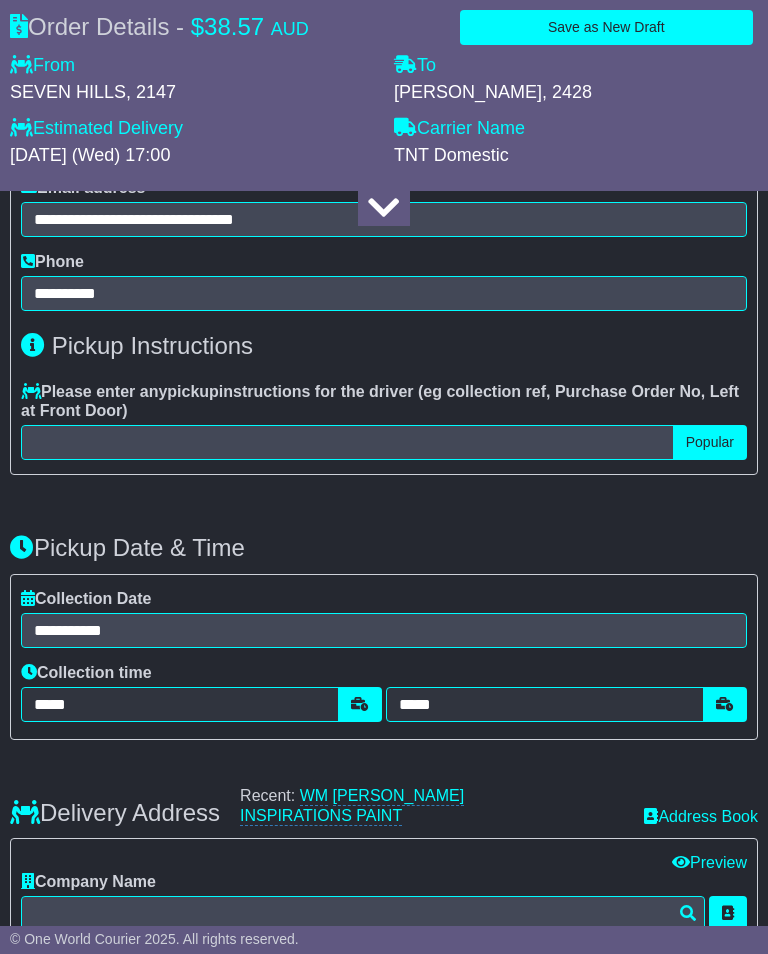 type on "**********" 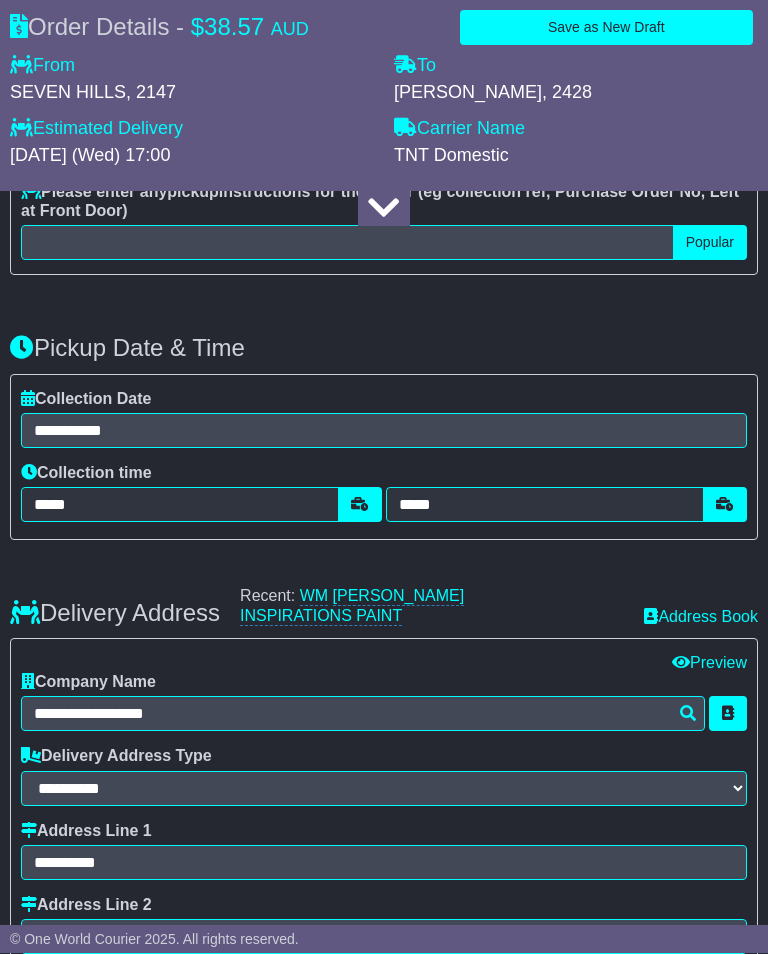 scroll, scrollTop: 1772, scrollLeft: 0, axis: vertical 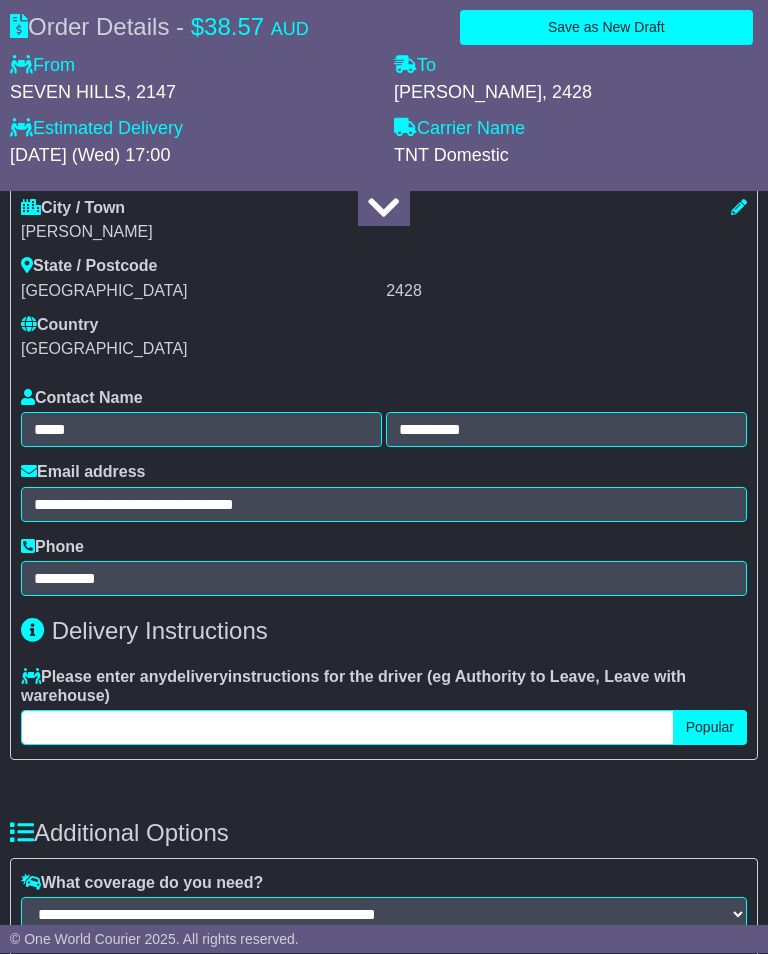 click at bounding box center [347, 728] 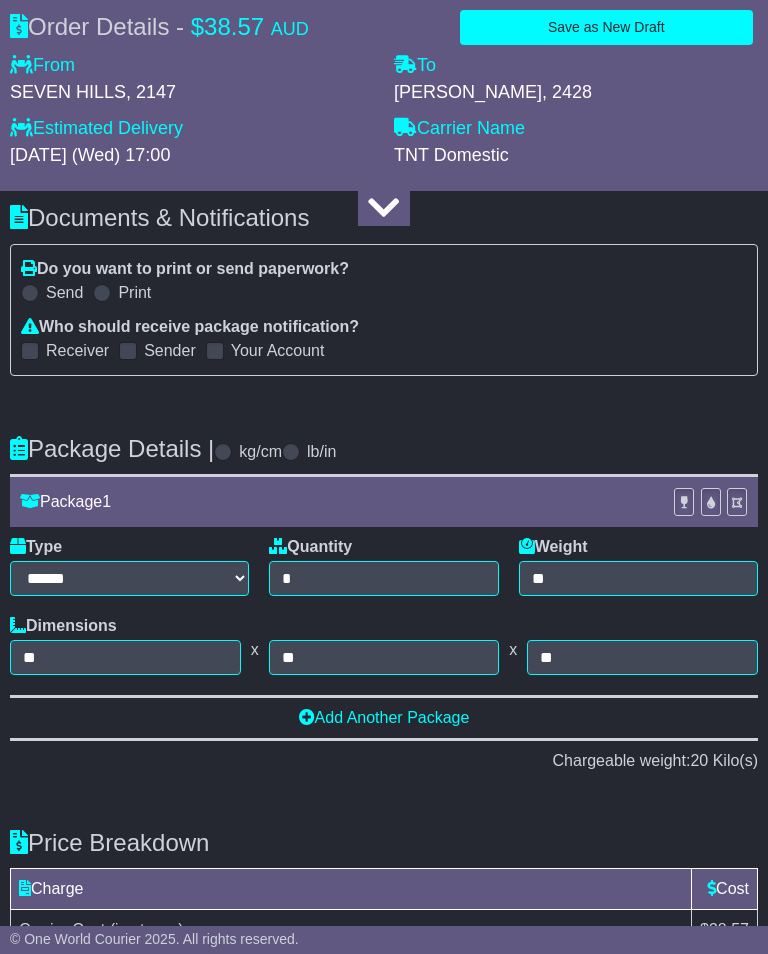 scroll, scrollTop: 3234, scrollLeft: 0, axis: vertical 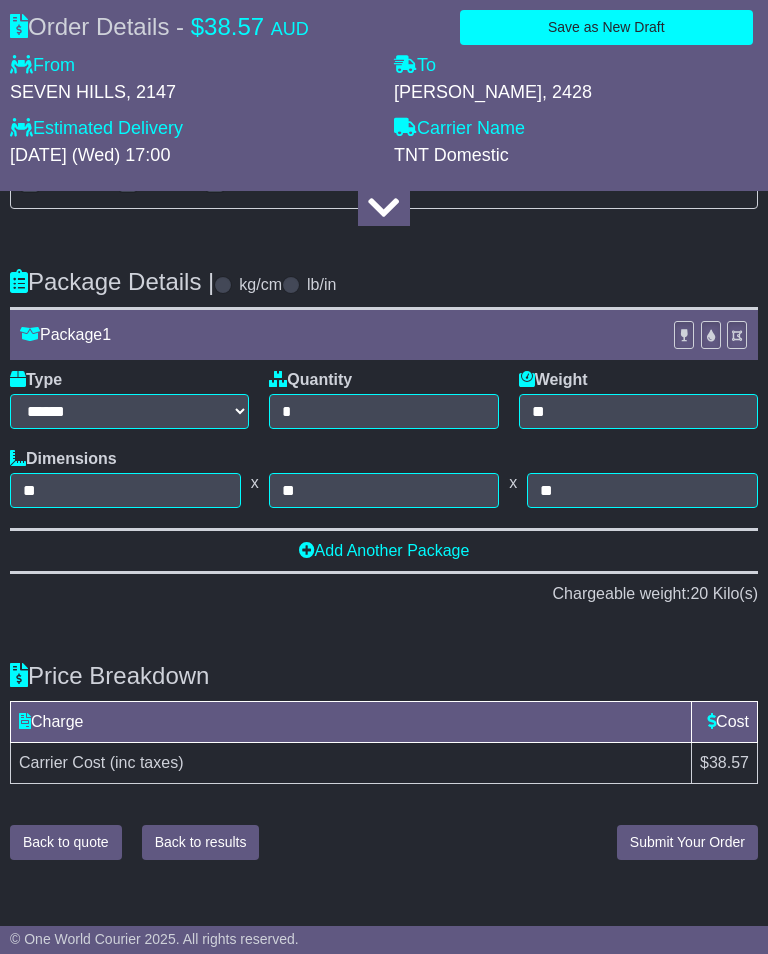 type on "**********" 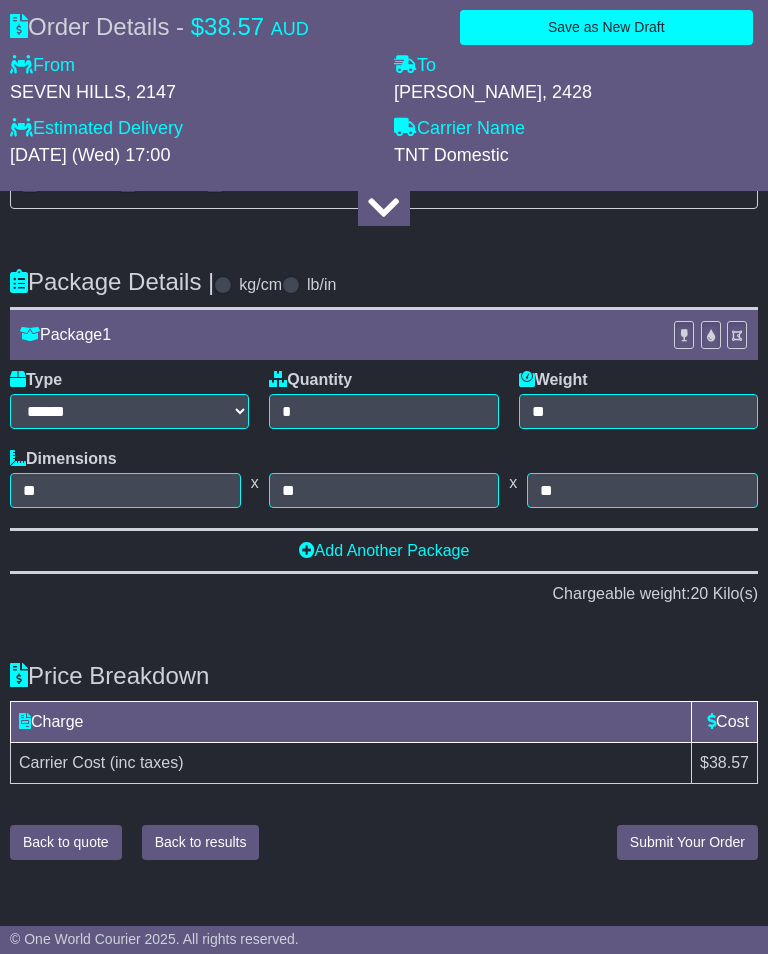 click on "Submit Your Order" at bounding box center (687, 842) 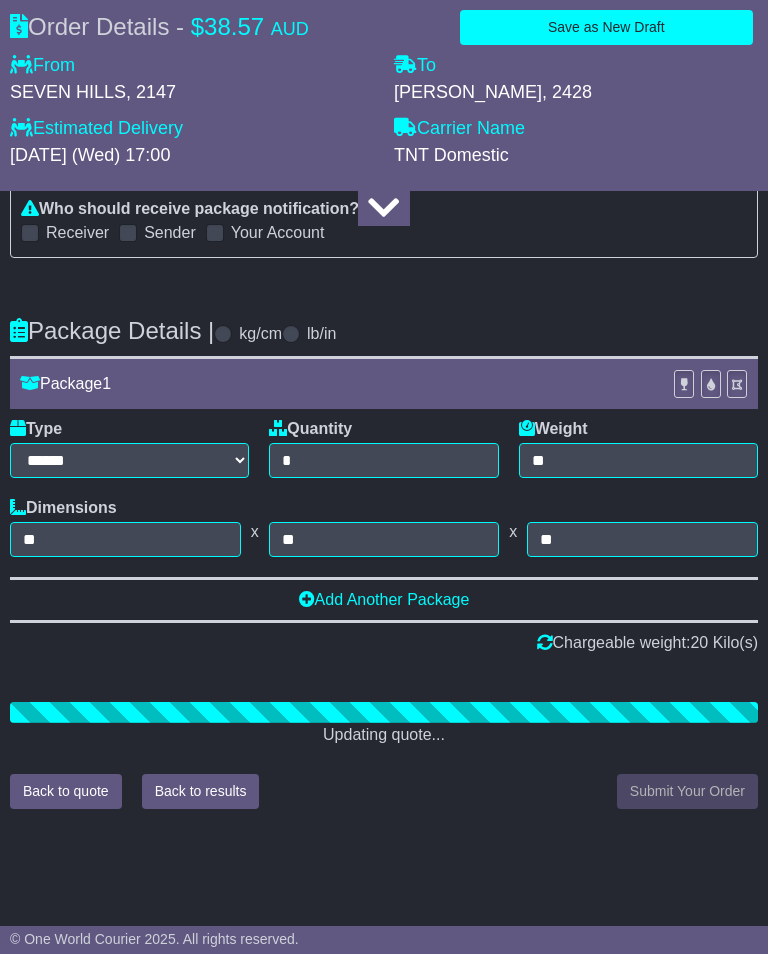 scroll, scrollTop: 3134, scrollLeft: 0, axis: vertical 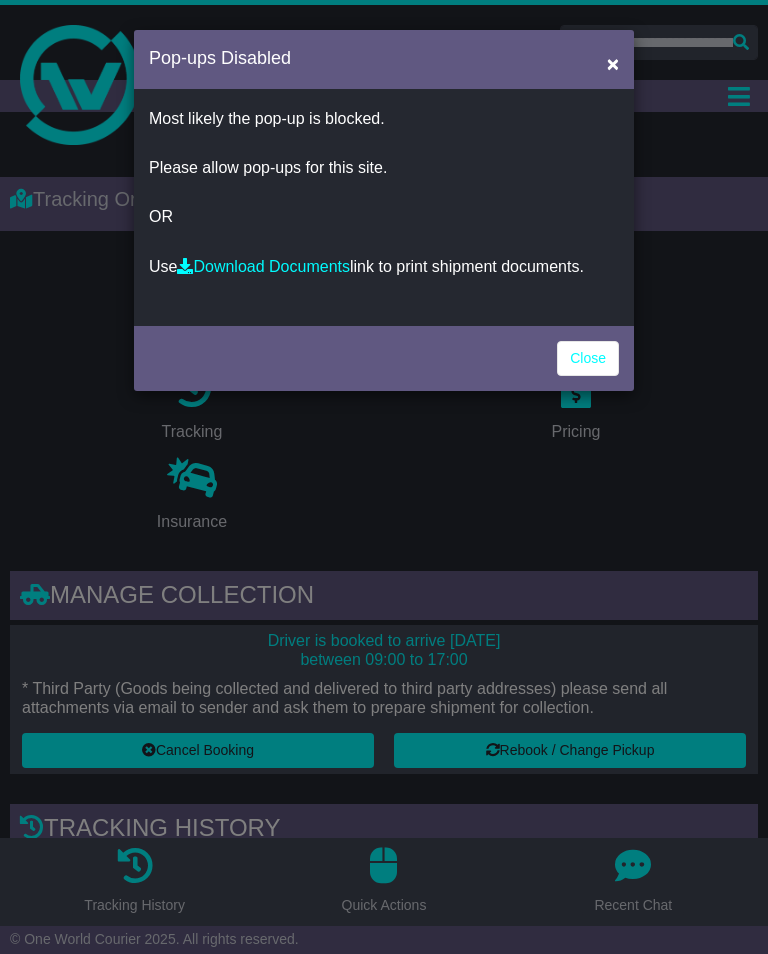 click on "Download Documents" at bounding box center [263, 266] 